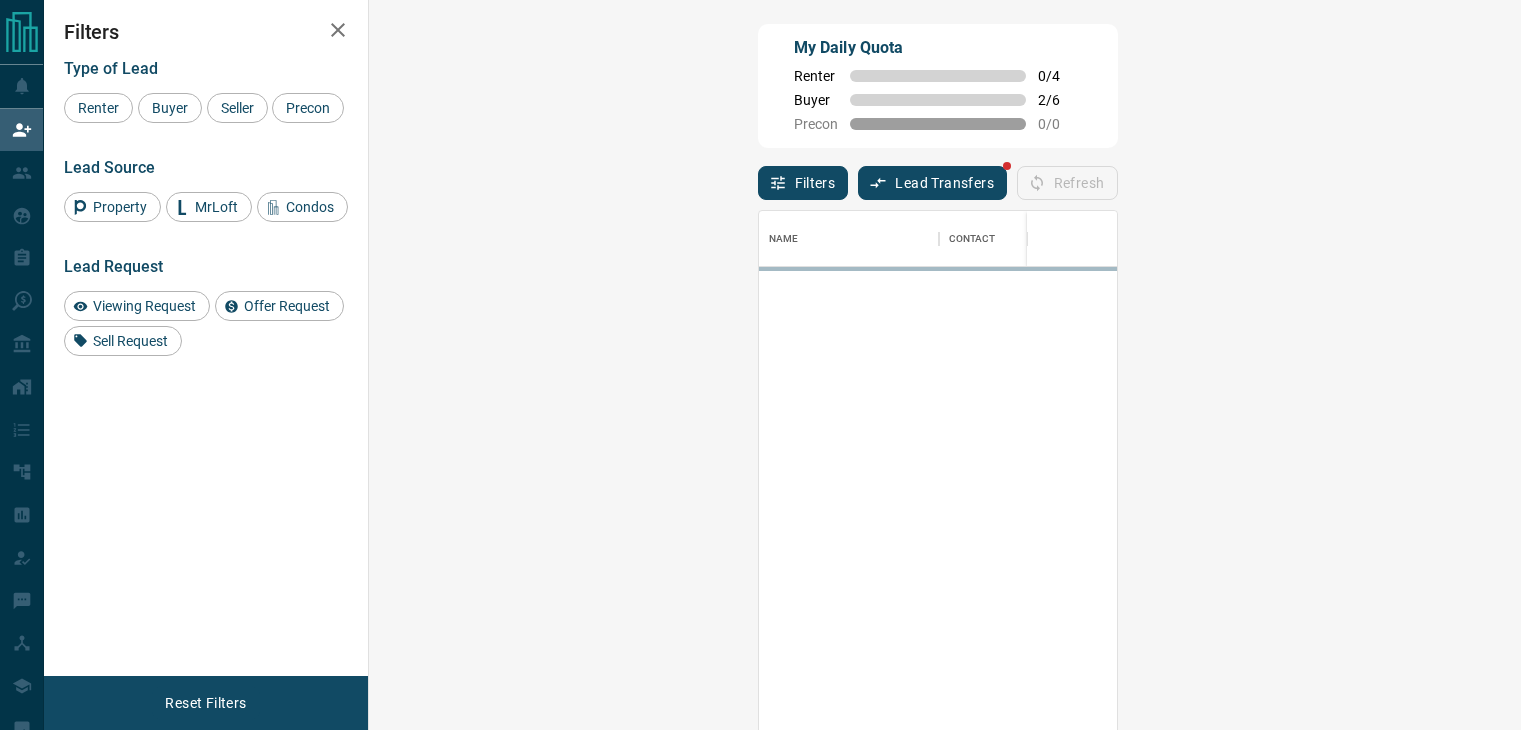 scroll, scrollTop: 0, scrollLeft: 0, axis: both 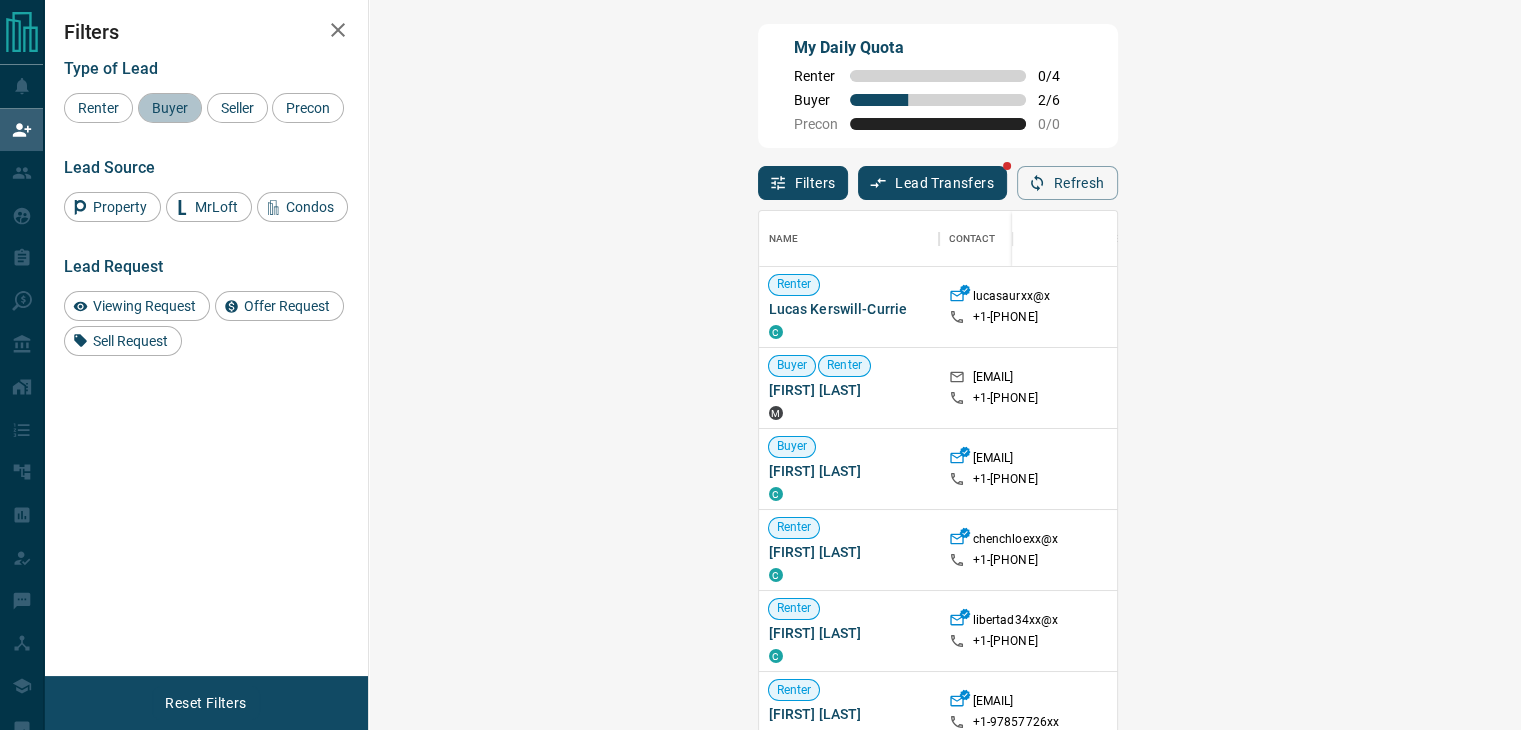 click on "Buyer" at bounding box center [170, 108] 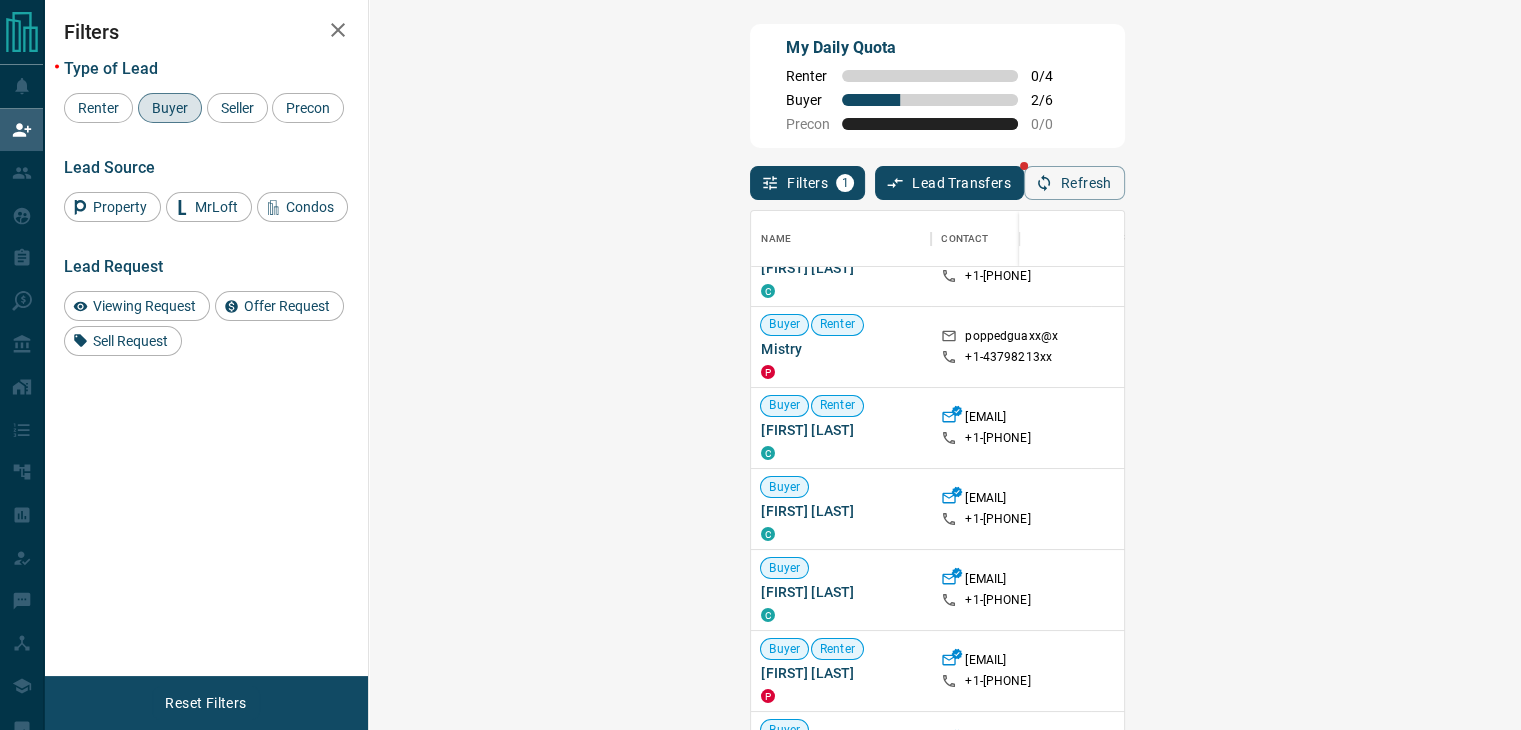 scroll, scrollTop: 0, scrollLeft: 0, axis: both 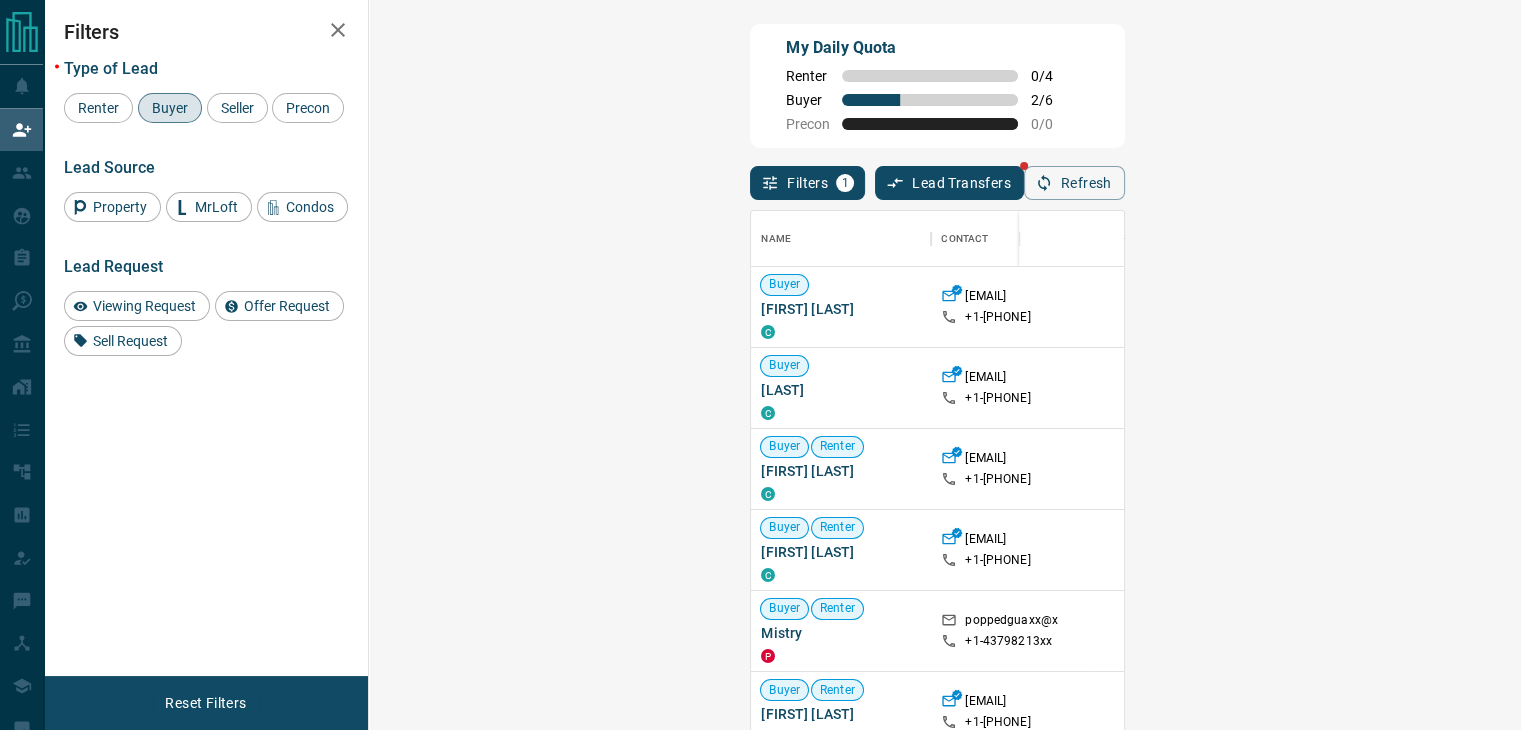 click on "Viewing Request   ( 1 )" at bounding box center [1578, 307] 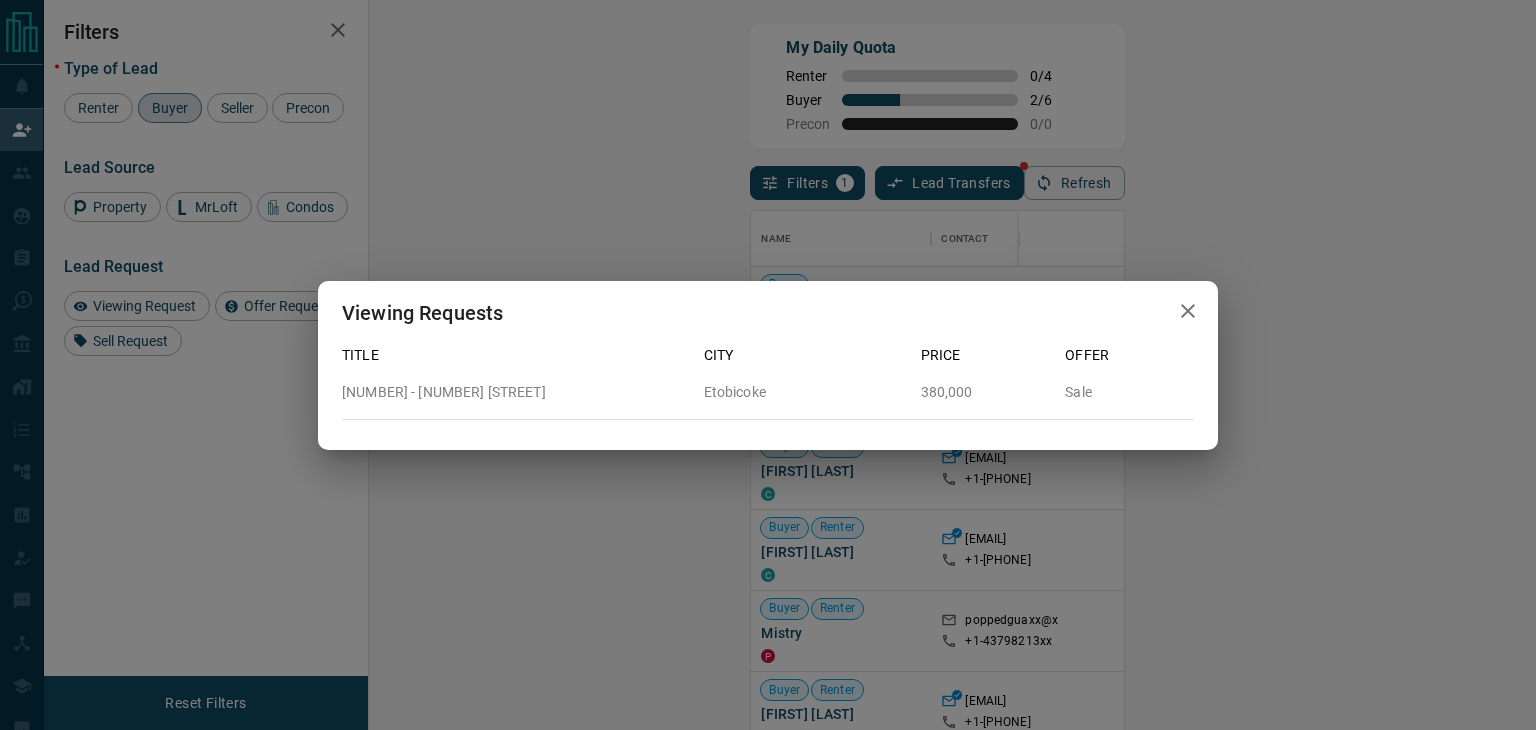 click on "Viewing Requests Title City Price Offer [NUMBER] - [NUMBER] [STREET] [CITY] [PRICE] Sale" at bounding box center [768, 365] 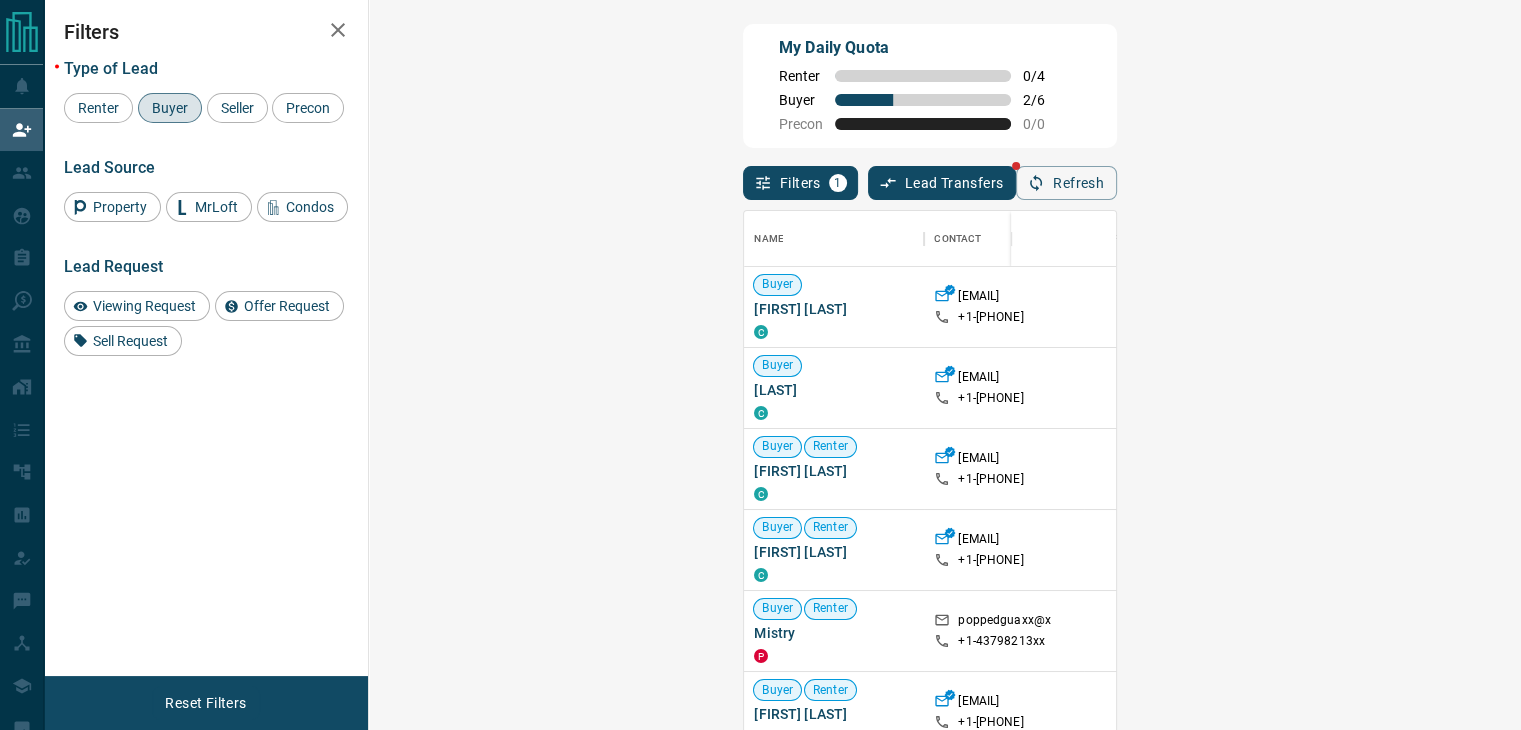 scroll, scrollTop: 16, scrollLeft: 16, axis: both 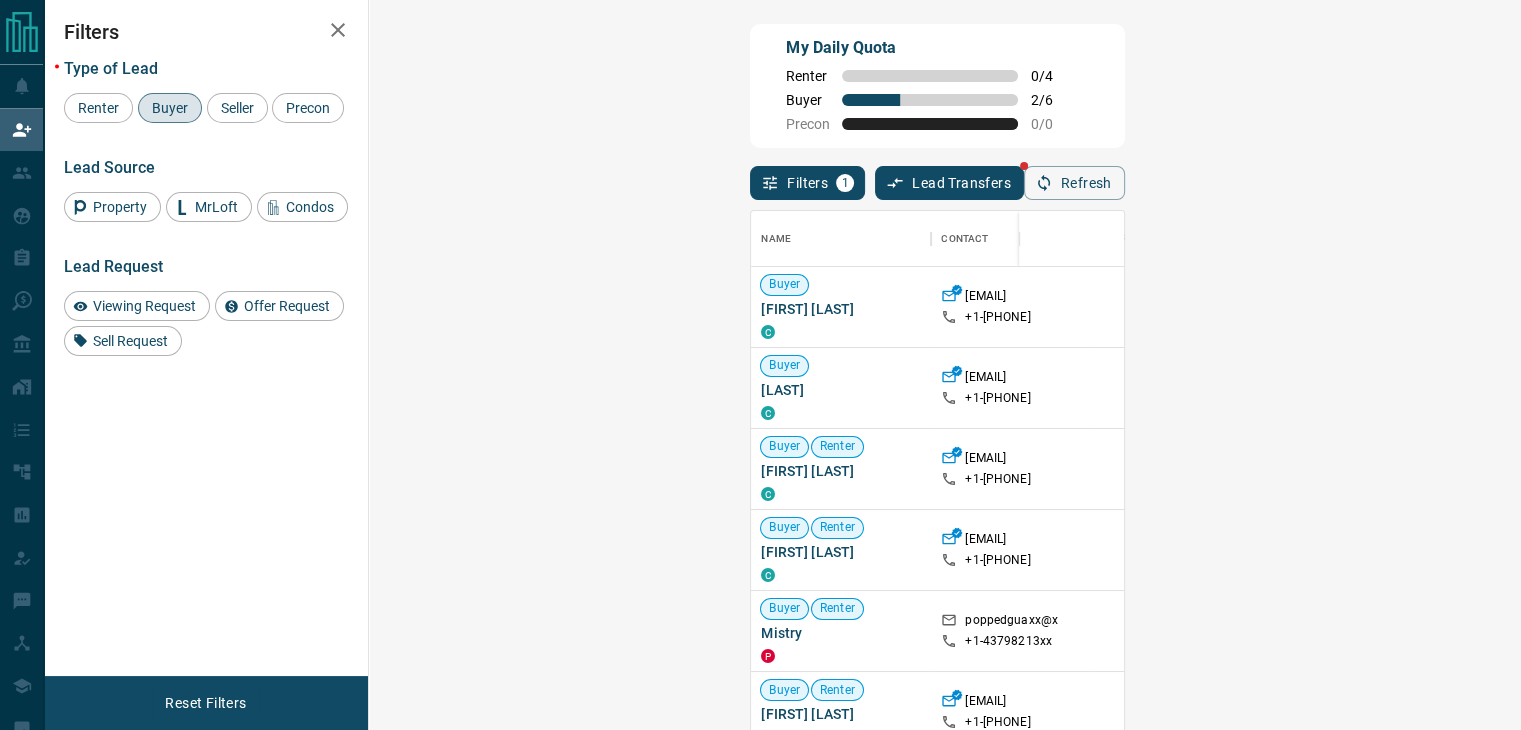 click on "Claim" at bounding box center (1815, 307) 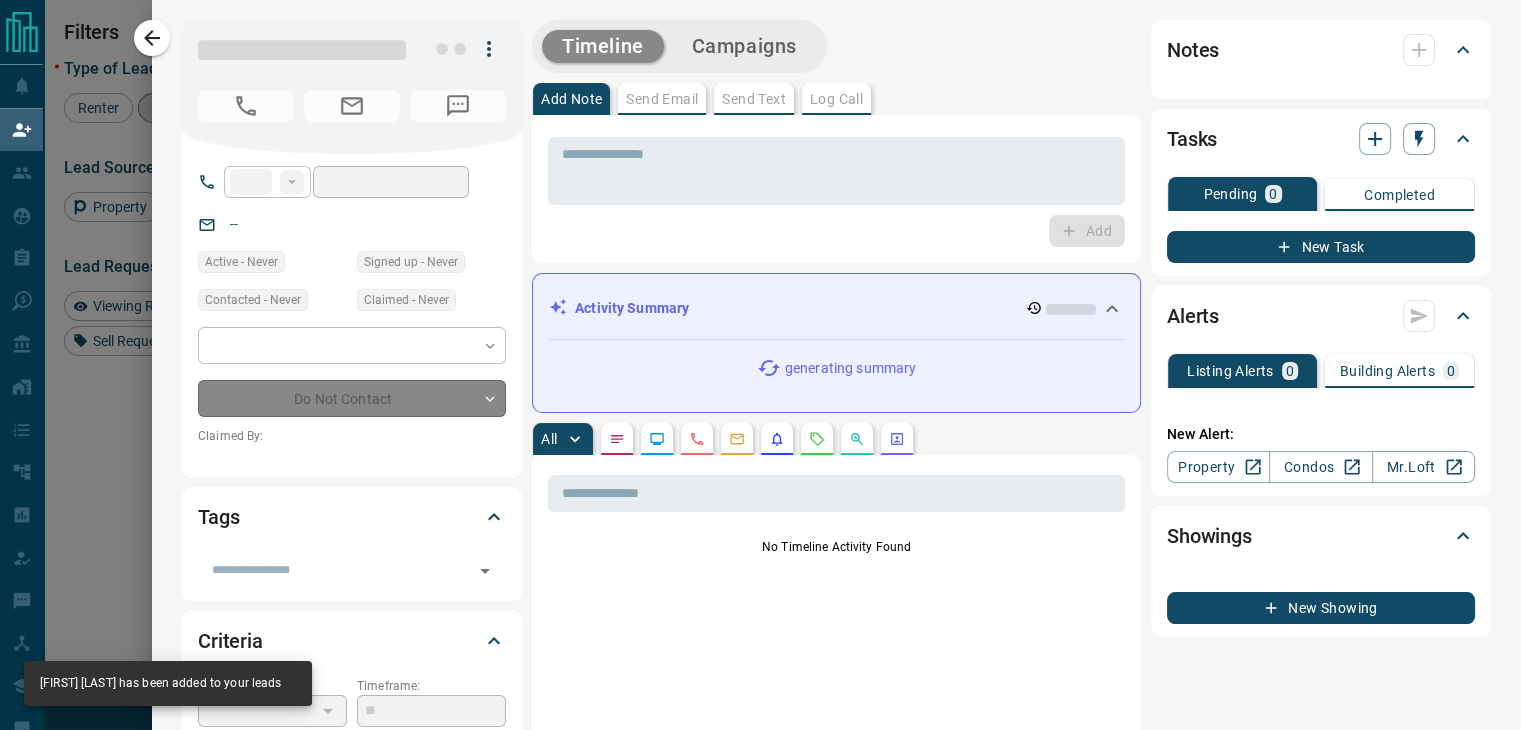 type on "**" 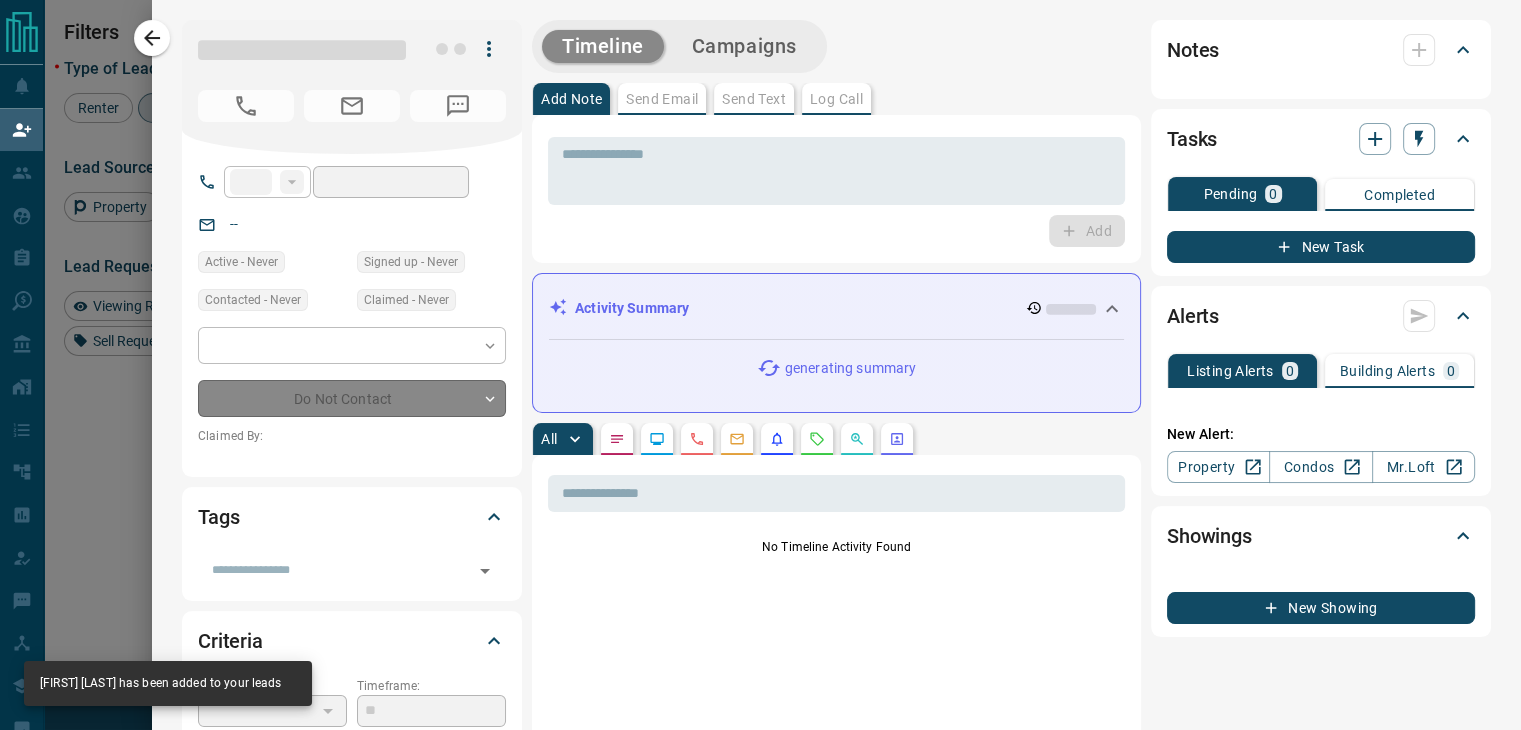 type on "**********" 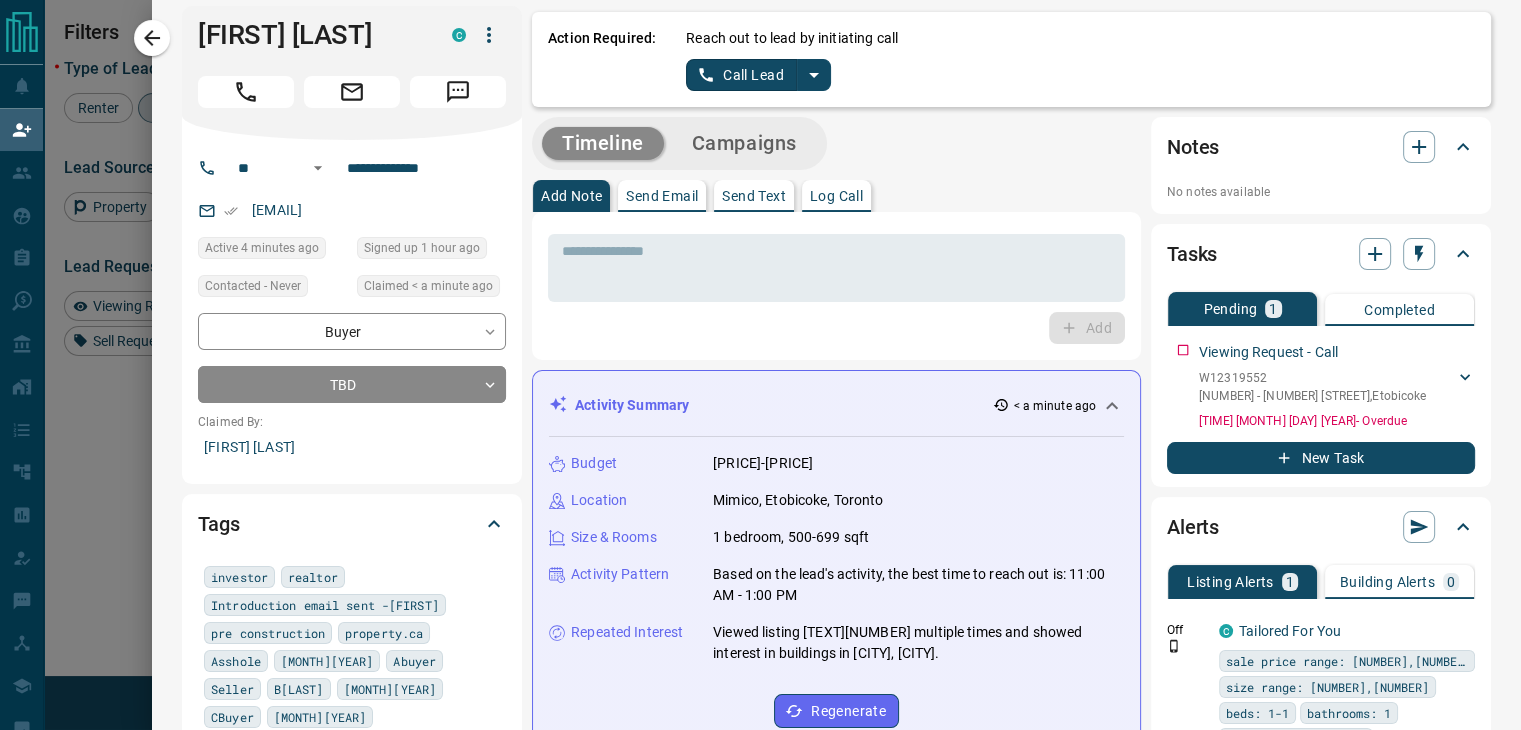 scroll, scrollTop: 0, scrollLeft: 0, axis: both 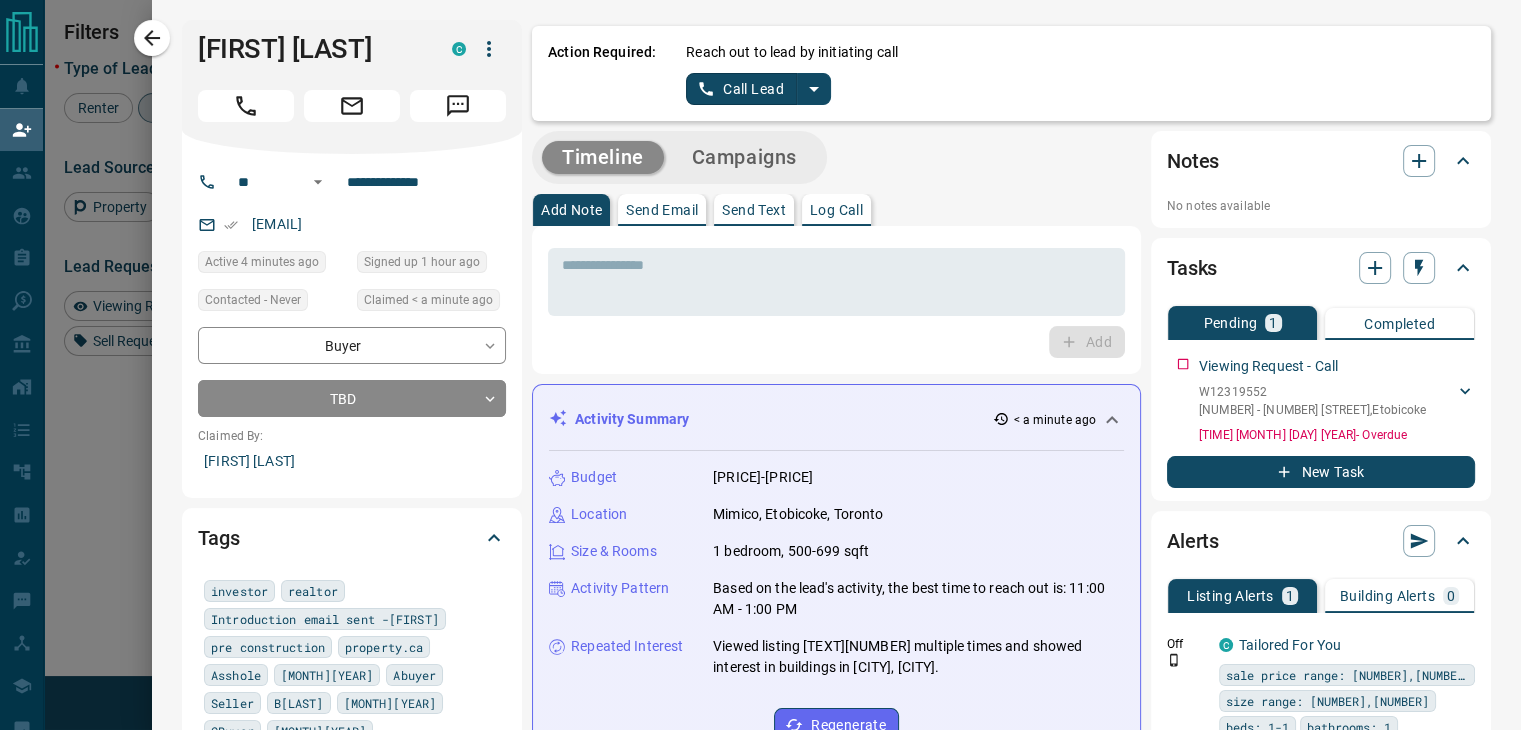 click 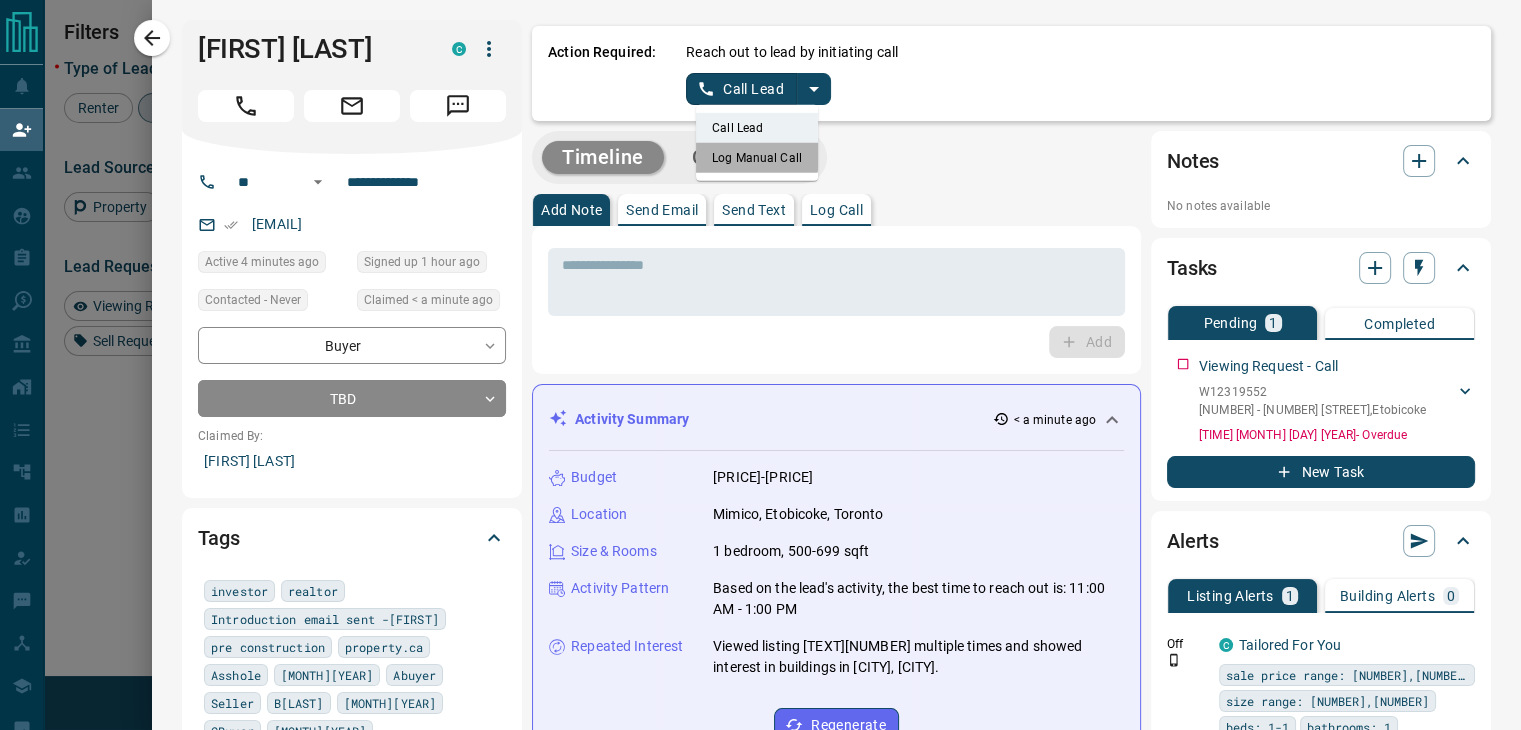 click on "Log Manual Call" at bounding box center (757, 158) 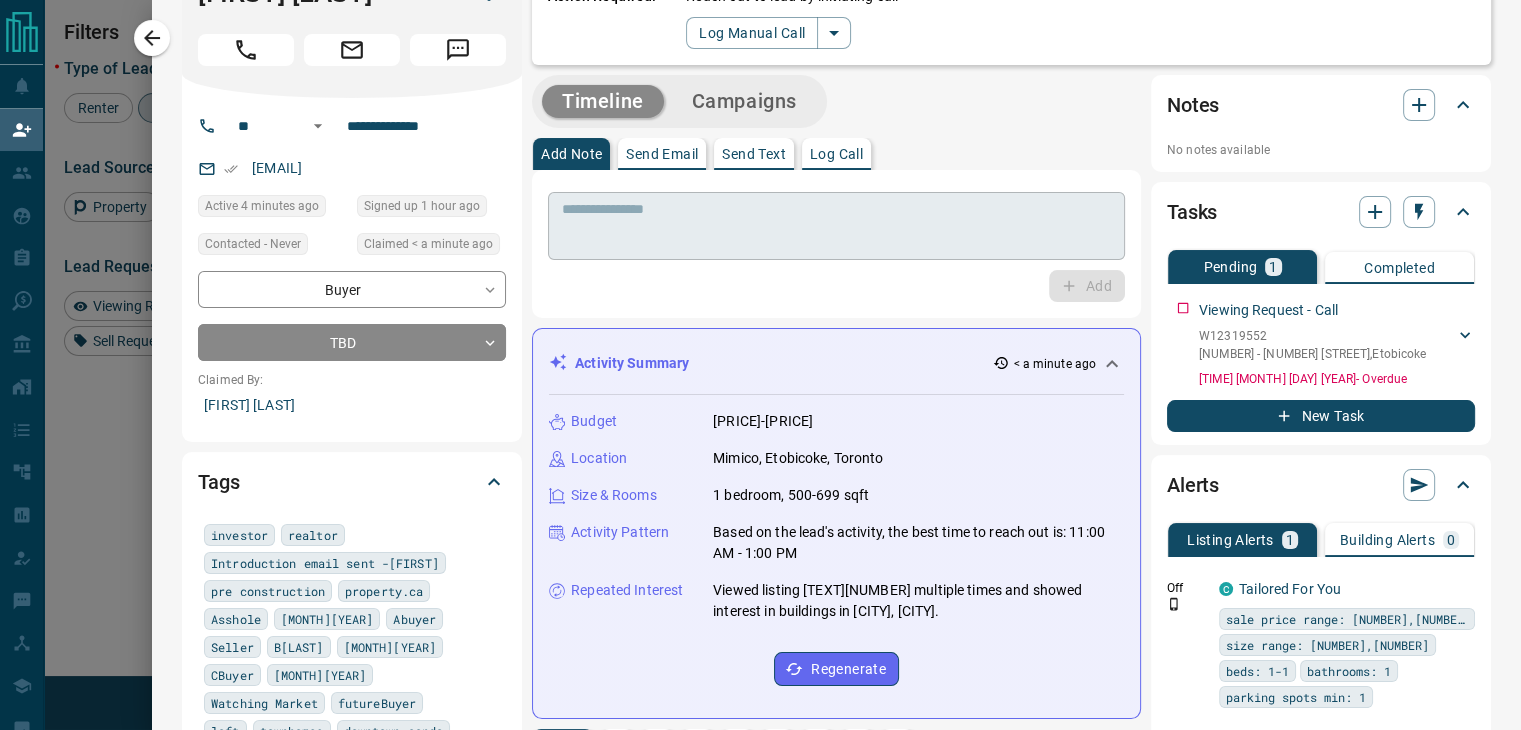 scroll, scrollTop: 56, scrollLeft: 0, axis: vertical 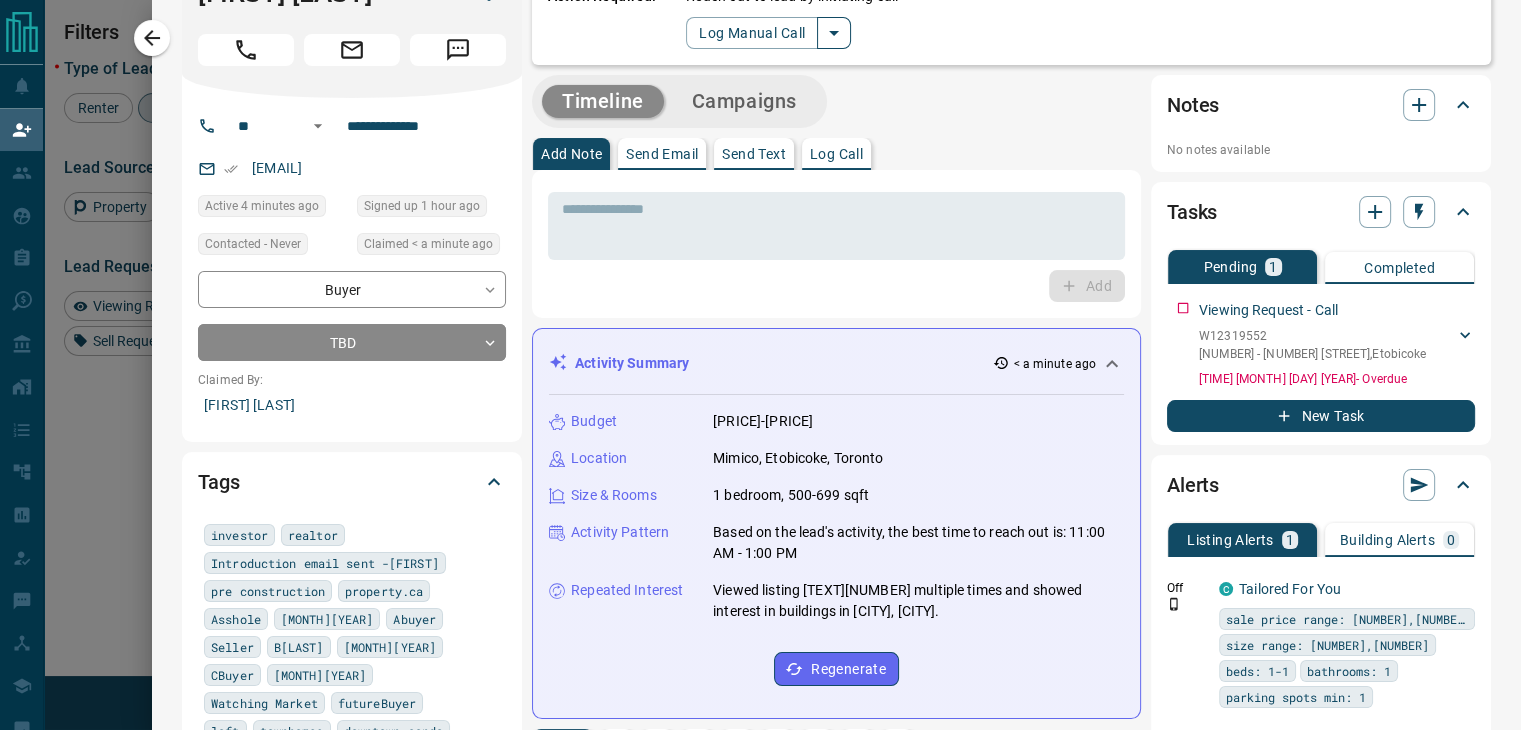 click 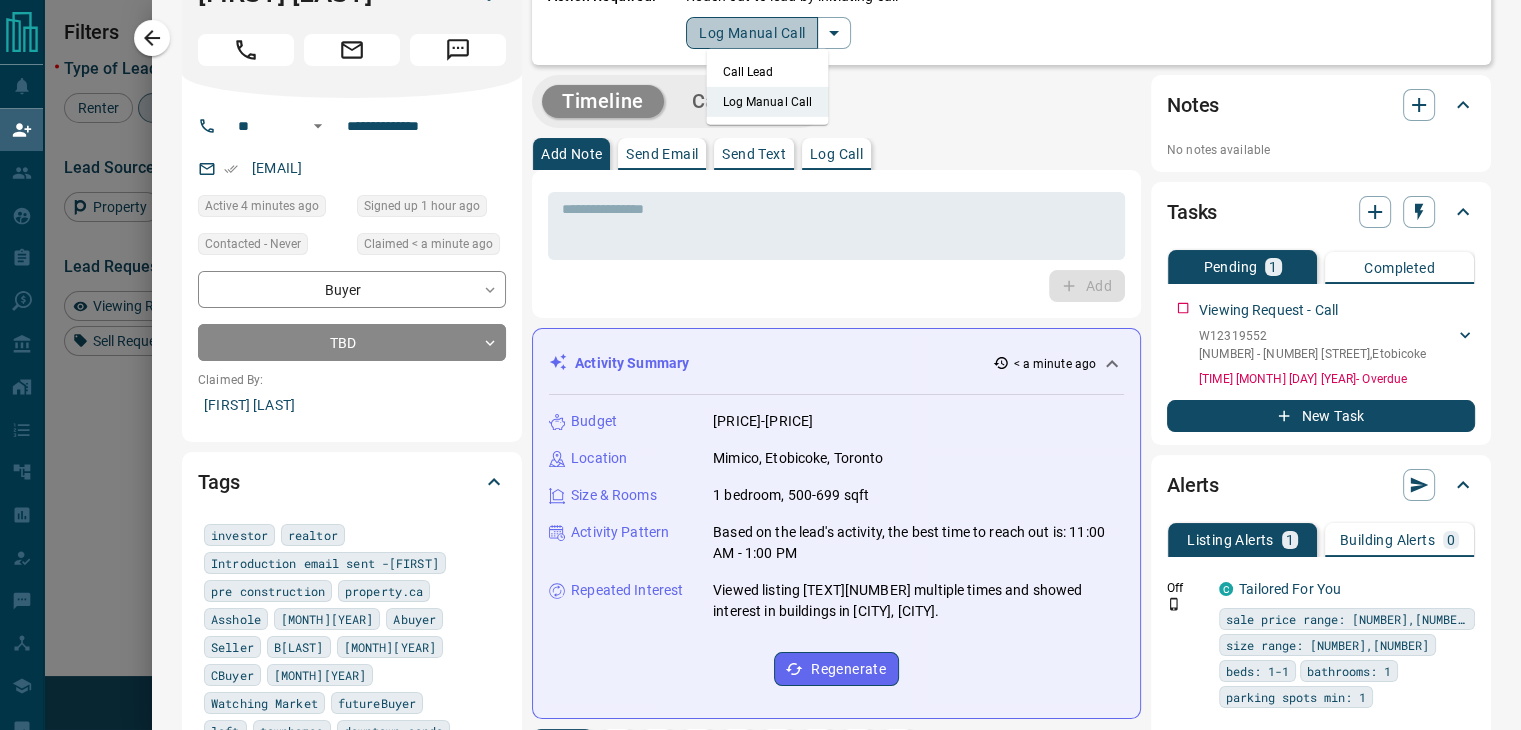 click on "Log Manual Call" at bounding box center (752, 33) 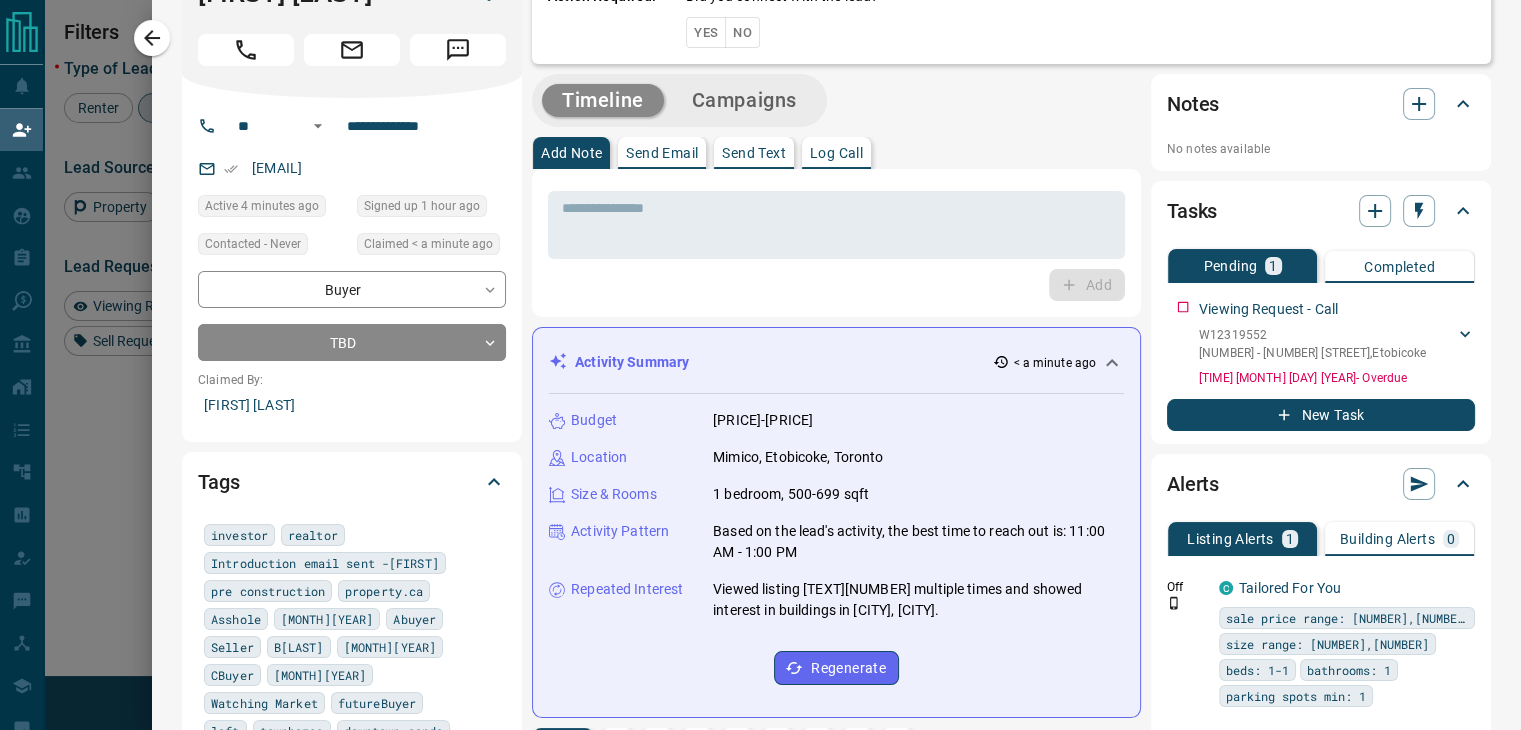 scroll, scrollTop: 0, scrollLeft: 0, axis: both 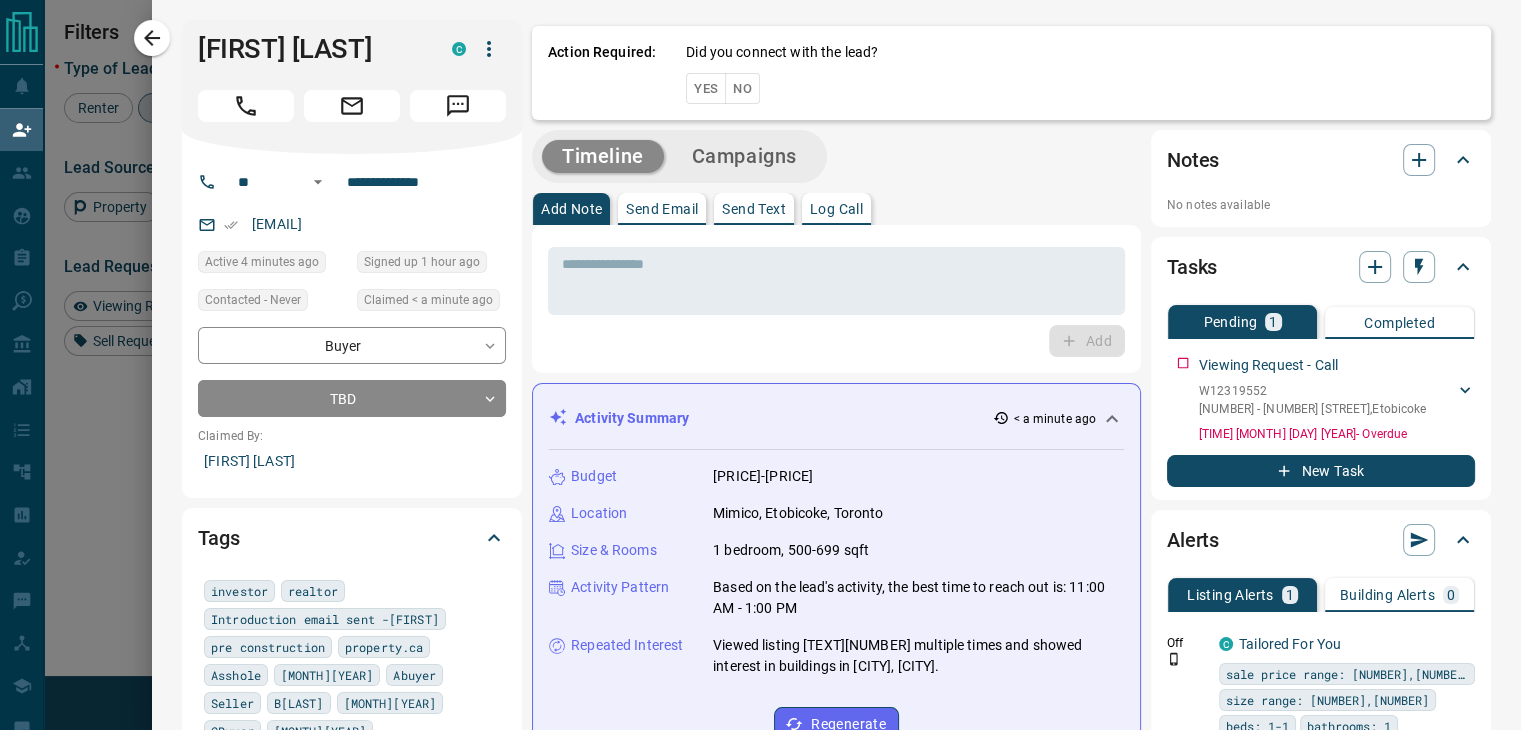 click on "Yes" at bounding box center (706, 88) 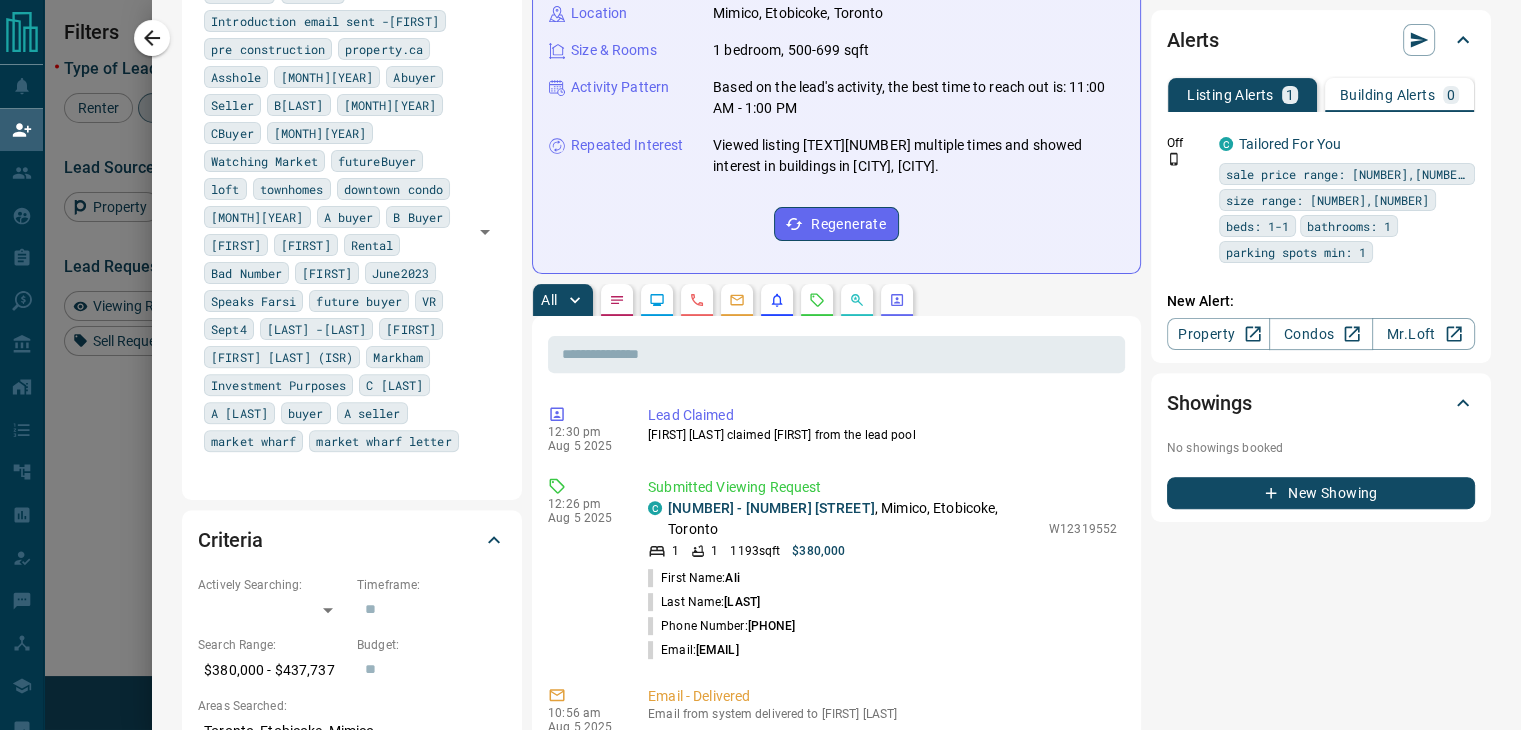 scroll, scrollTop: 896, scrollLeft: 0, axis: vertical 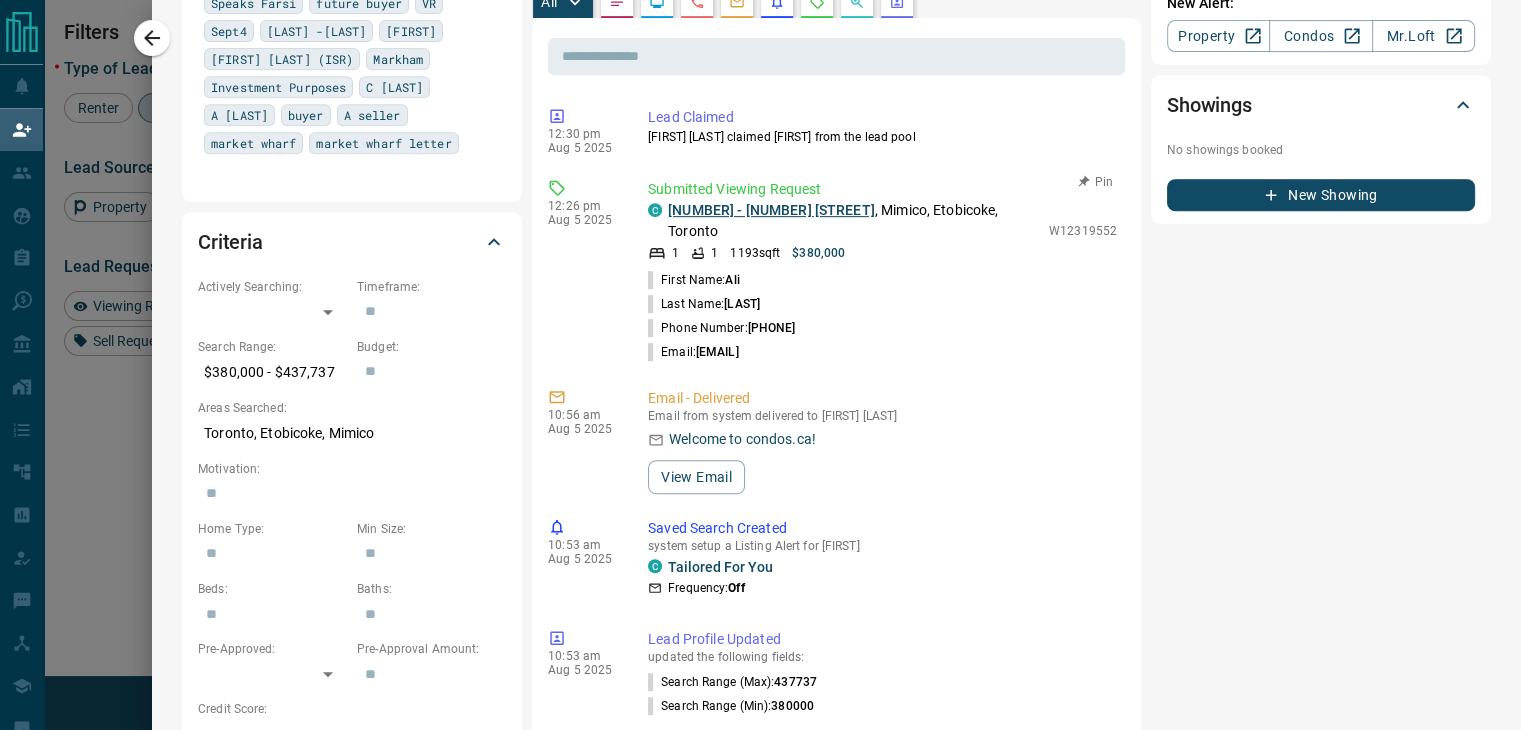 click on "[NUMBER] - [NUMBER] [STREET]" at bounding box center [771, 210] 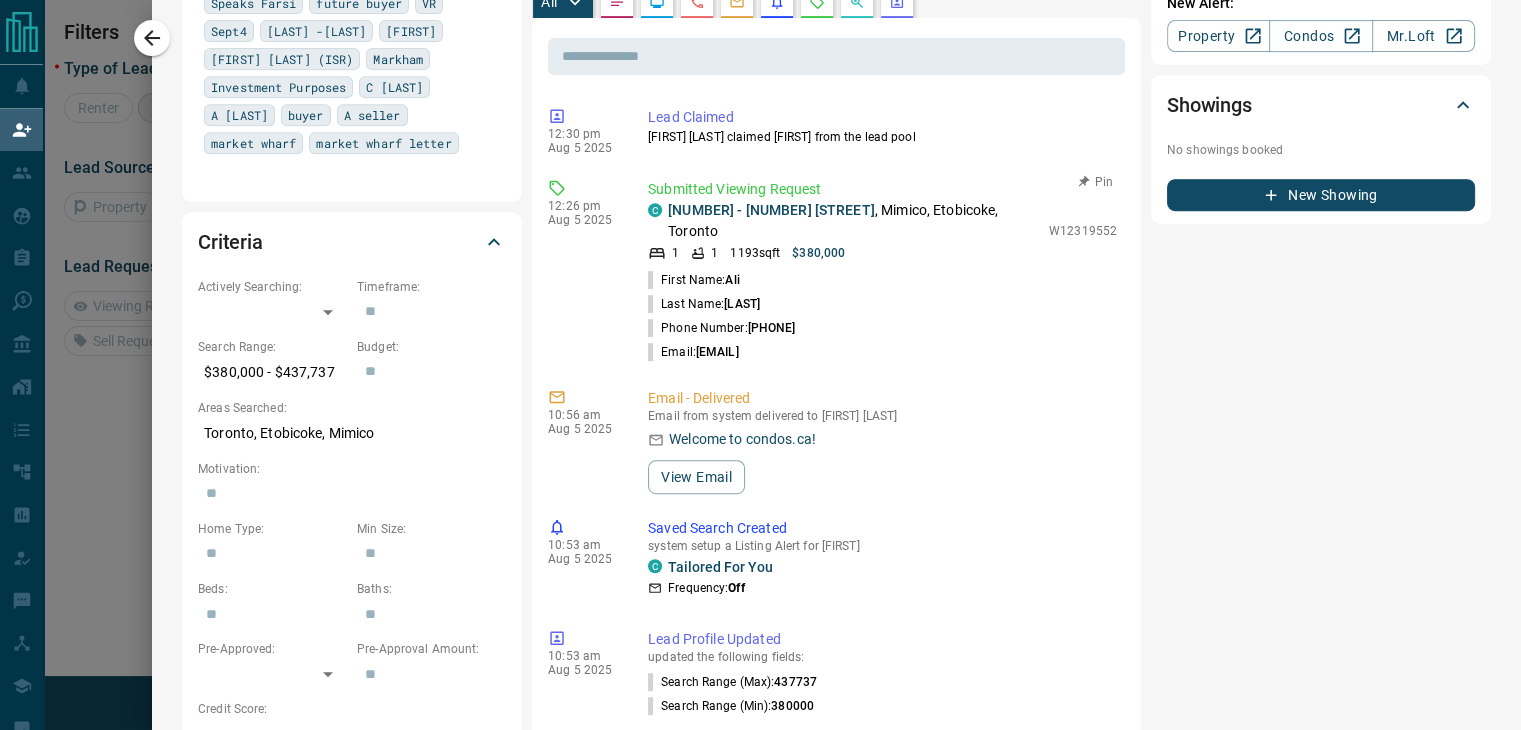 scroll, scrollTop: 16, scrollLeft: 16, axis: both 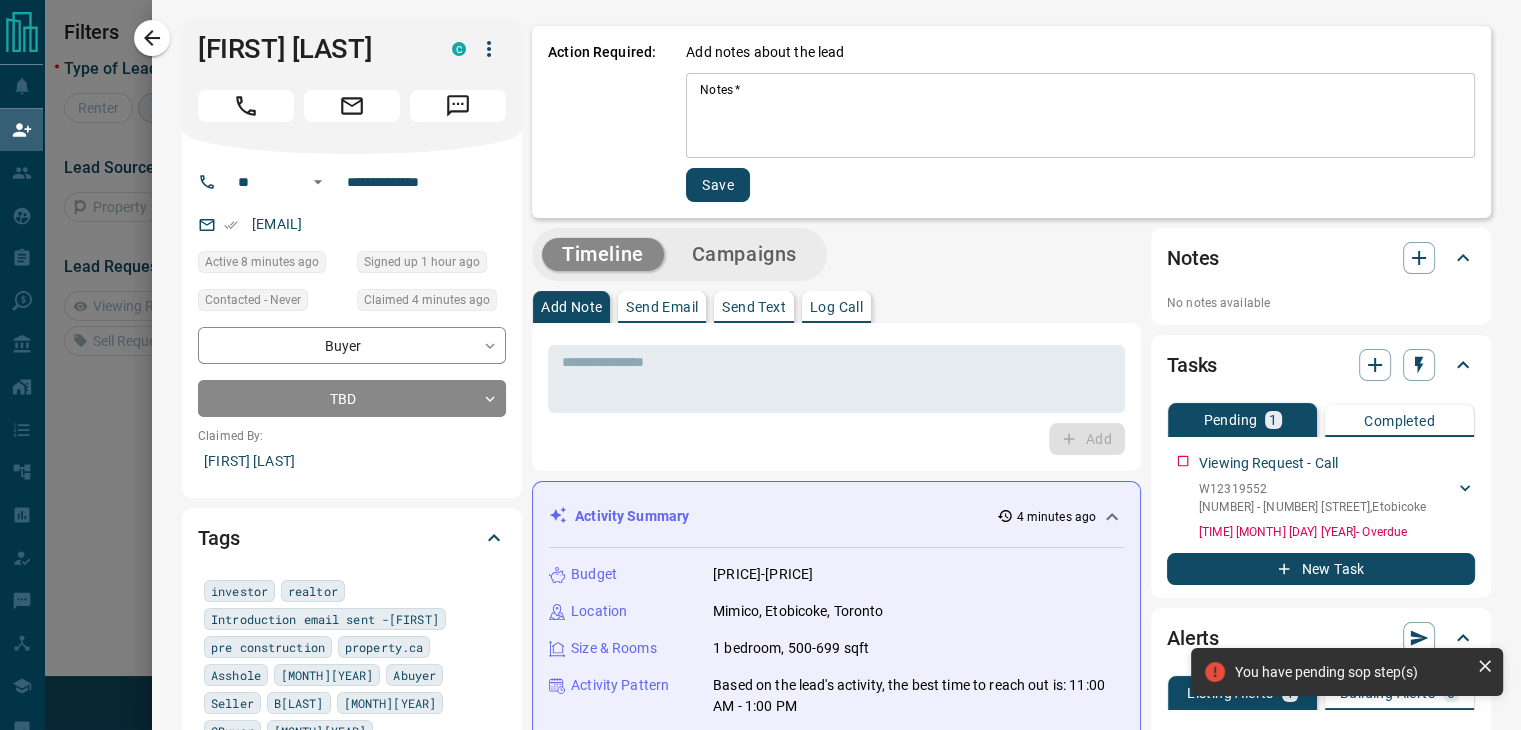 click on "Notes   *" at bounding box center (1080, 116) 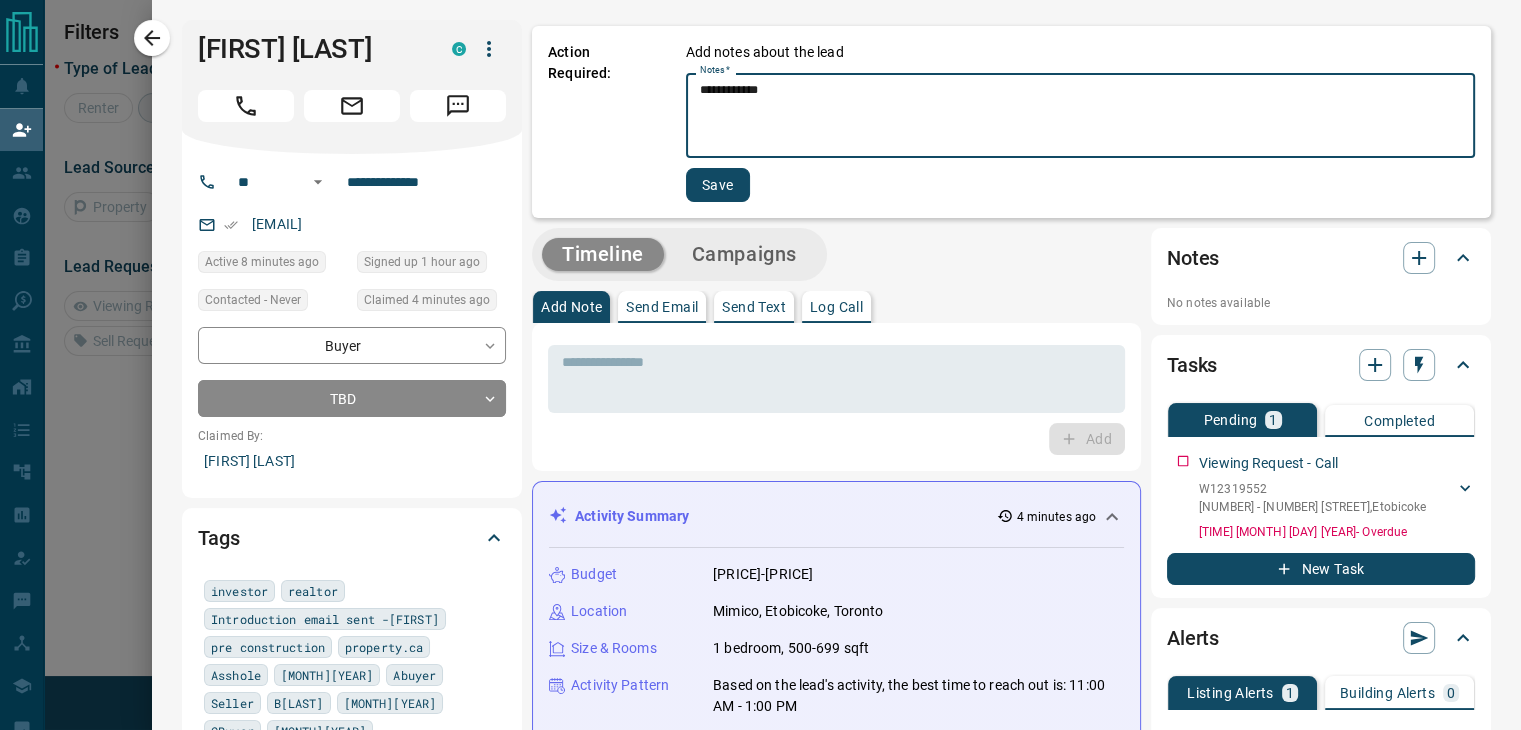 click on "**********" at bounding box center (1081, 116) 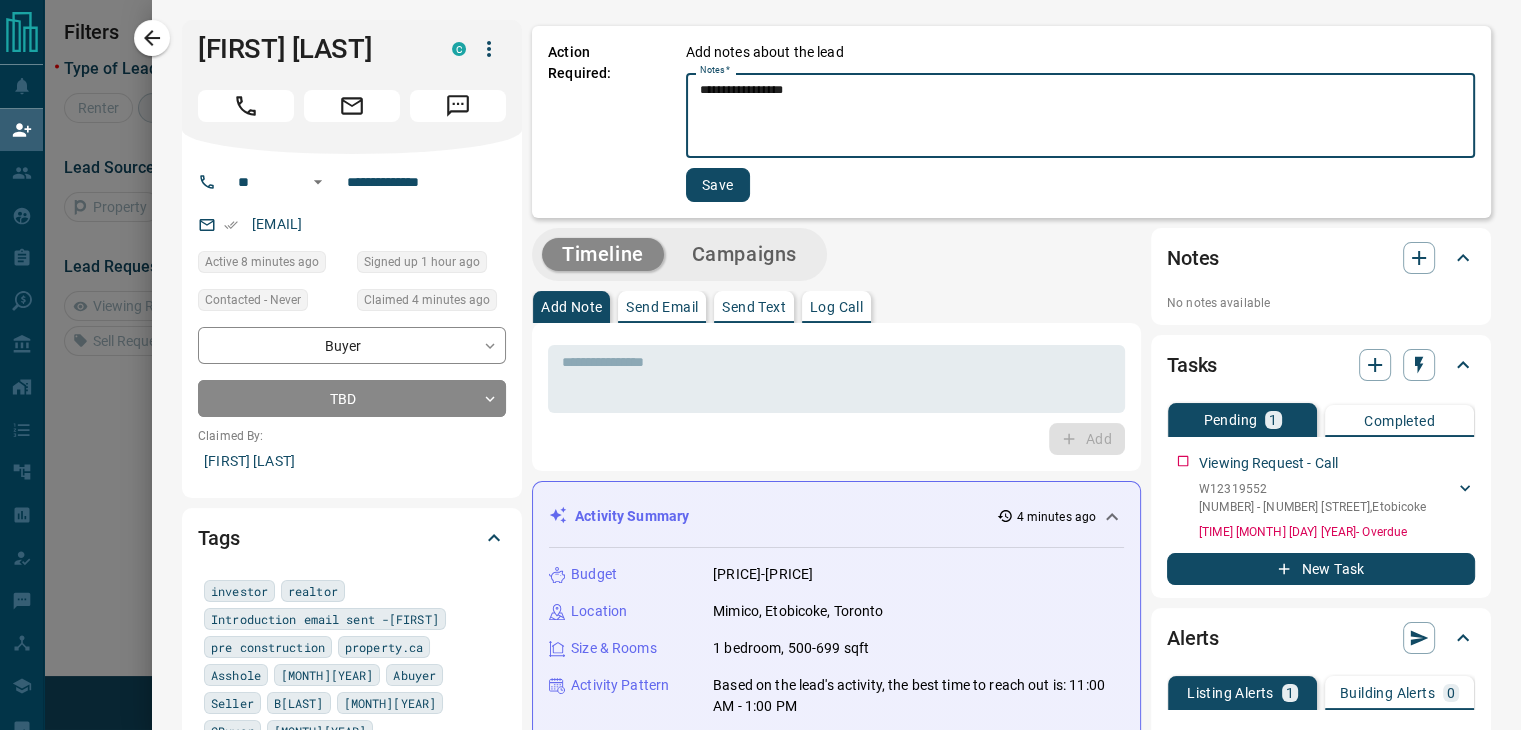 click on "**********" at bounding box center (1081, 116) 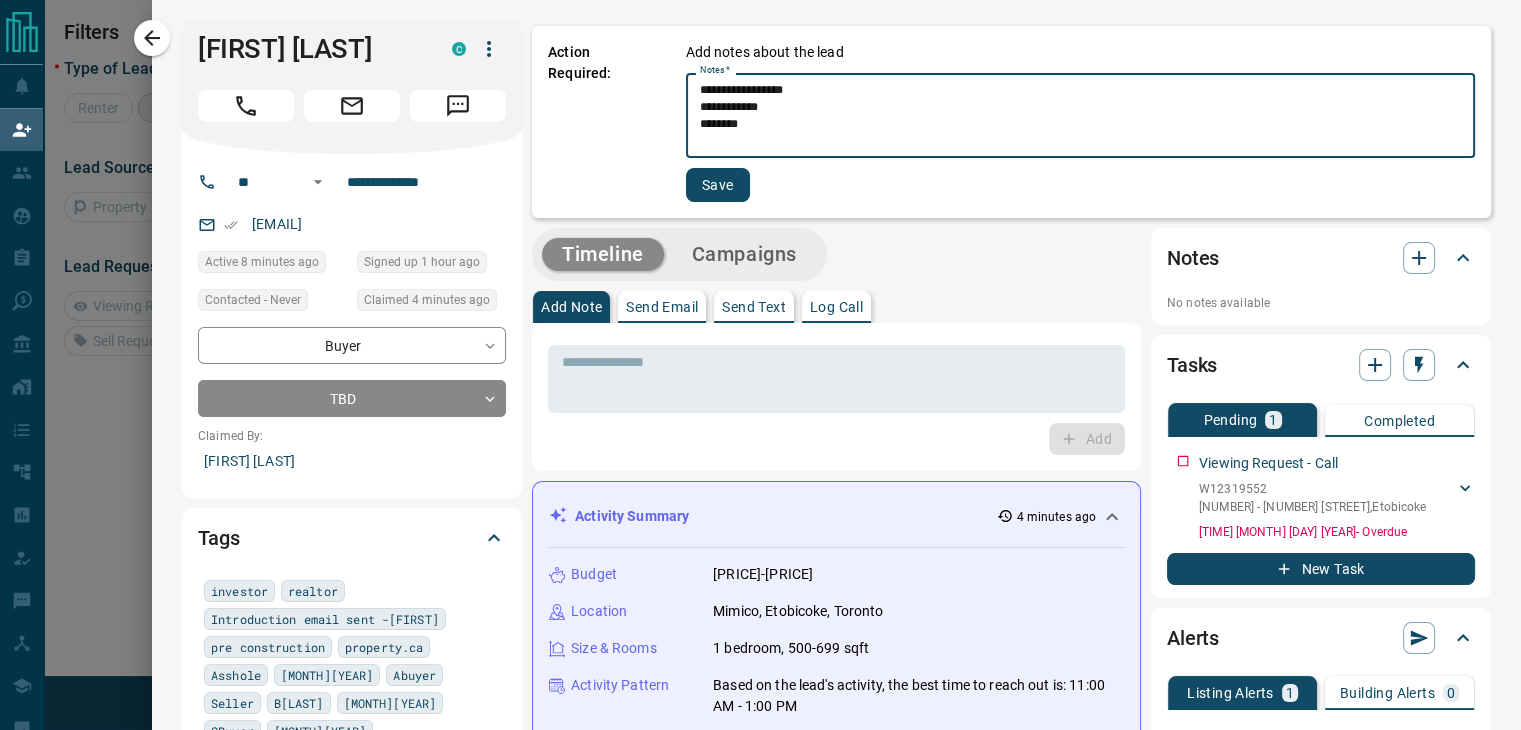 type on "**********" 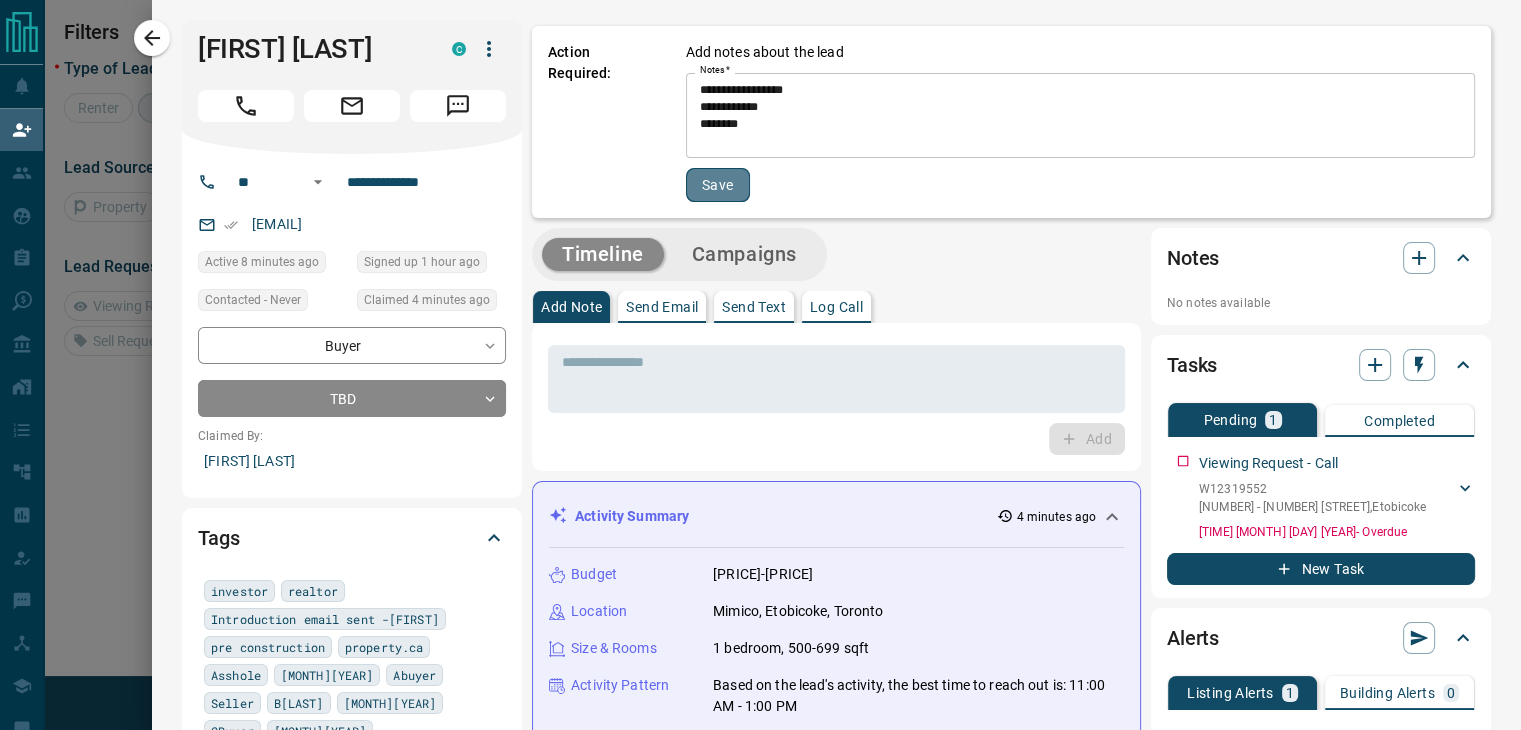 click on "Save" at bounding box center [718, 185] 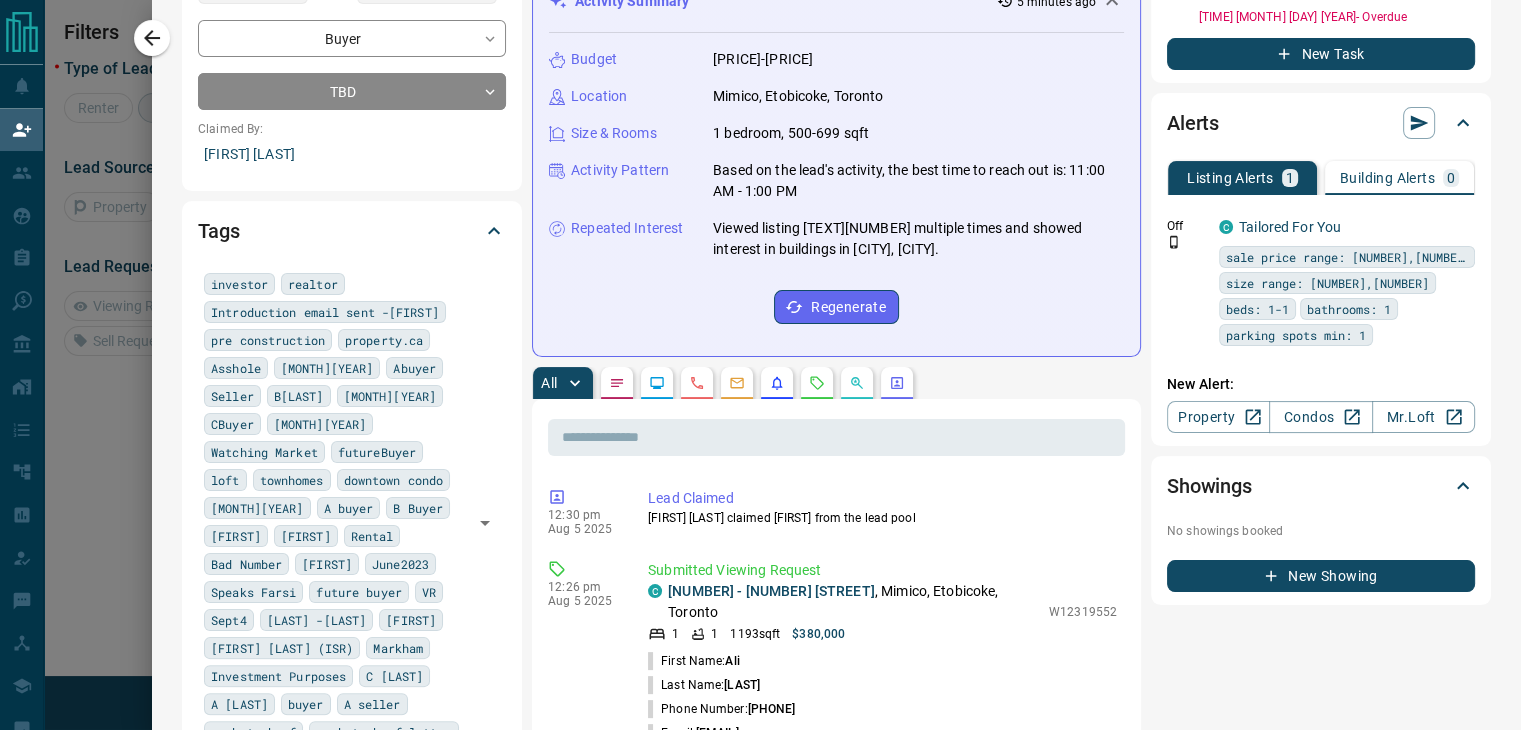 scroll, scrollTop: 308, scrollLeft: 0, axis: vertical 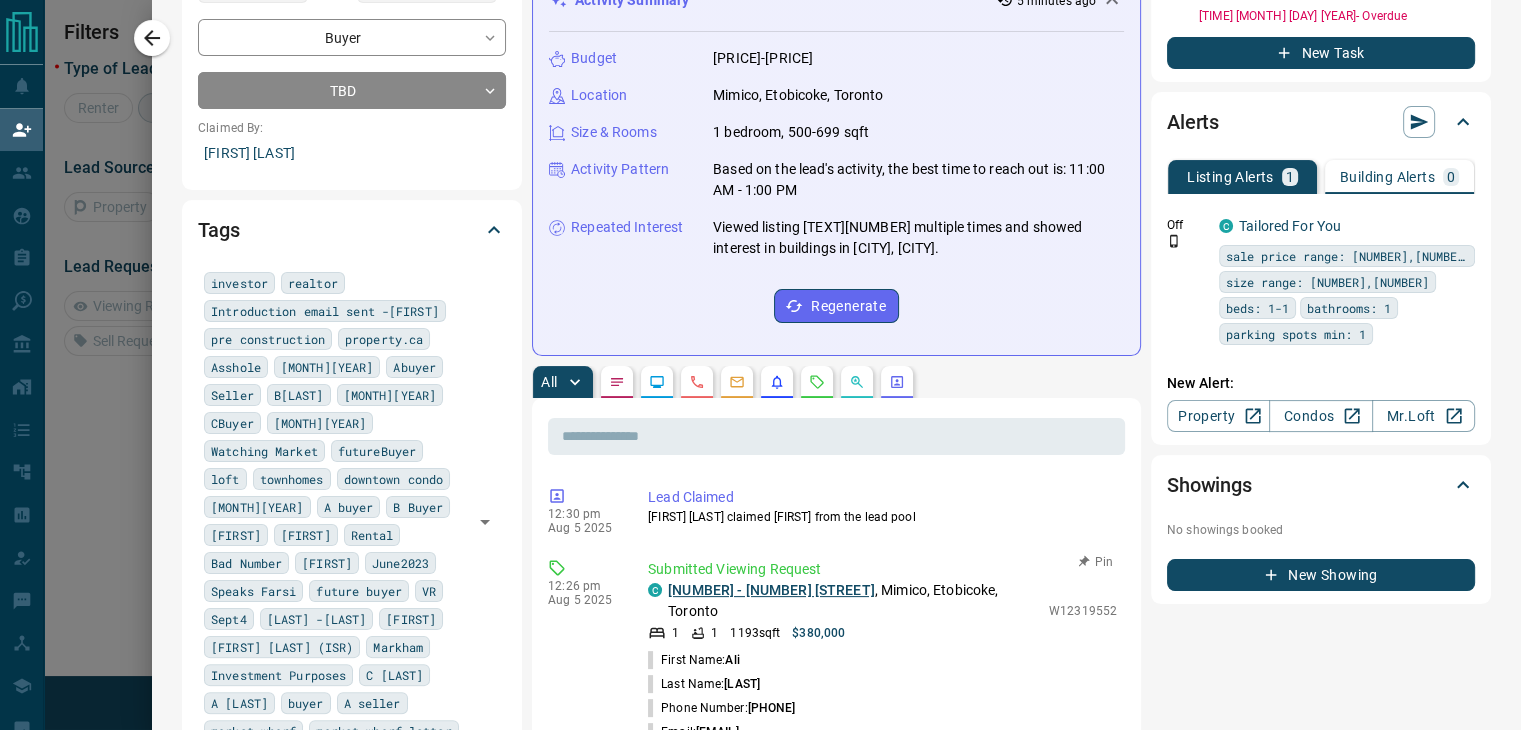 click on "[NUMBER] - [NUMBER] [STREET]" at bounding box center (771, 590) 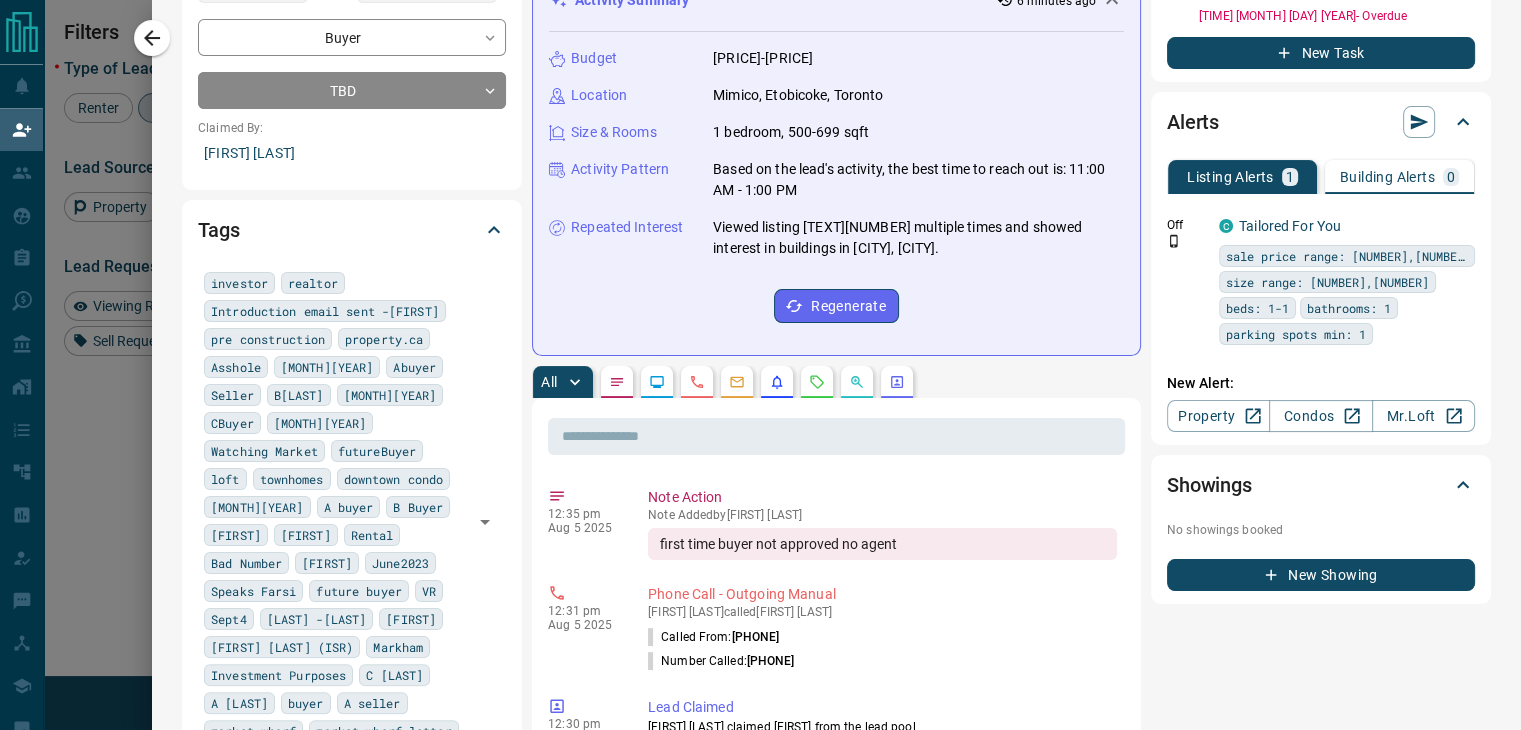 scroll, scrollTop: 16, scrollLeft: 16, axis: both 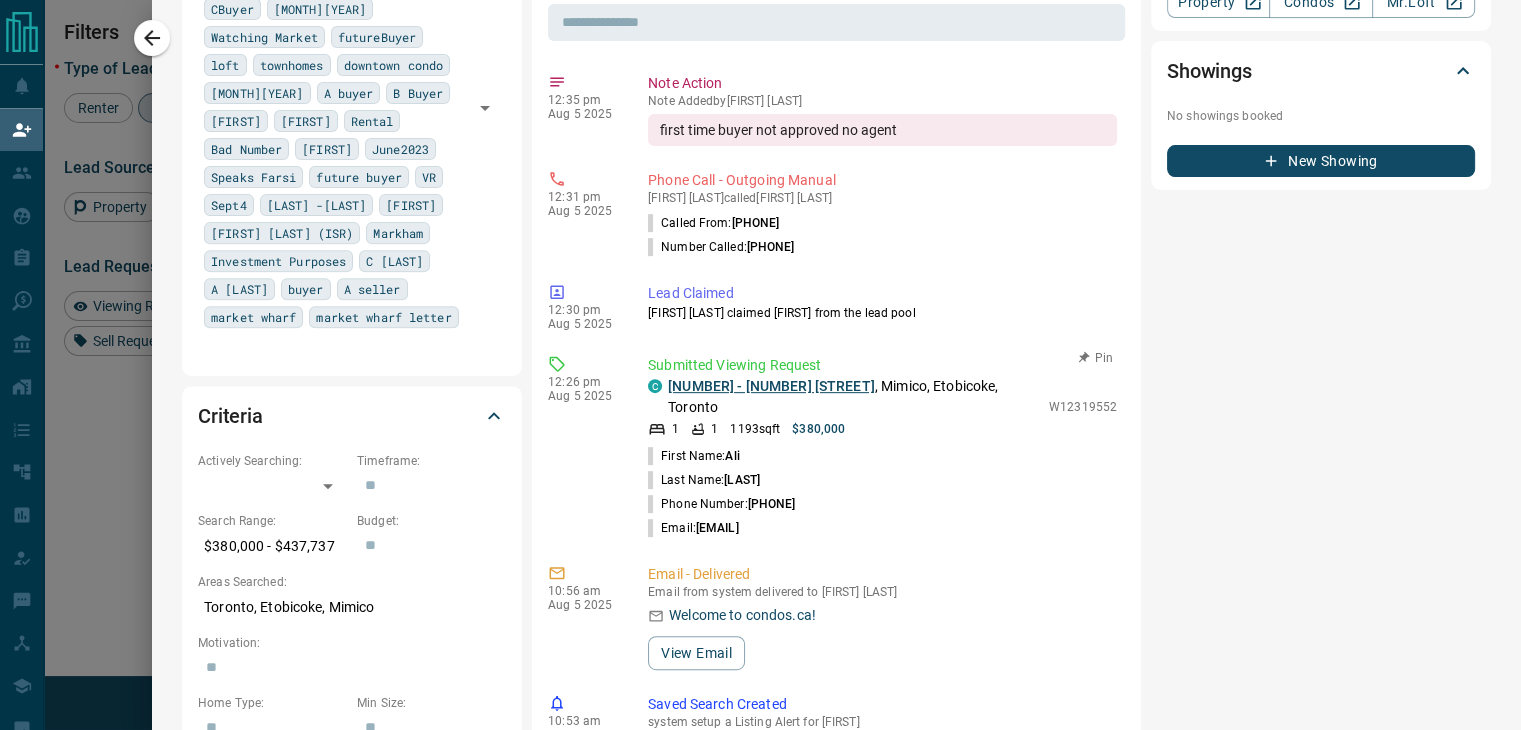 click on "[NUMBER] - [NUMBER] [STREET]" at bounding box center (771, 386) 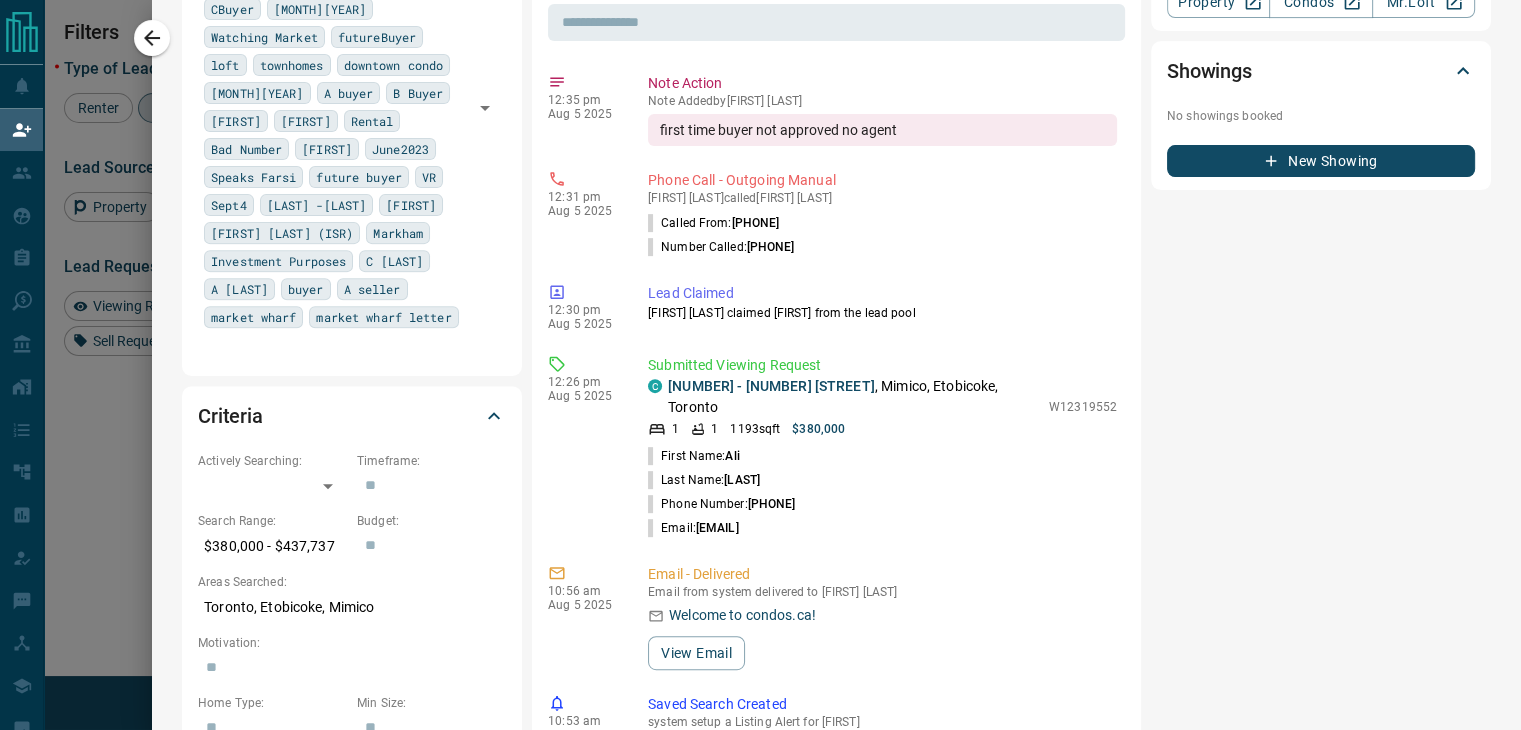 click on "Buyer Renter [FIRST] [LAST] C [EMAIL] +[PHONE] [CITY], [CITY] Buyer Renter [FIRST] [LAST] C [EMAIL] +[PHONE] [CITY] Buyer Renter [FIRST] [LAST] C [EMAIL] +[PHONE] [CITY] Buyer Renter [FIRST] [LAST] C [EMAIL] +[PHONE] [CITY] Buyer Renter [FIRST] [LAST] C [EMAIL] +[PHONE] [CITY] Buyer Renter [FIRST] [LAST] C [EMAIL] +[PHONE] [CITY] Buyer Renter [FIRST] [LAST] C [EMAIL] +[PHONE] [CITY], [CITY] High Interest [FIRST] C" at bounding box center [760, 312] 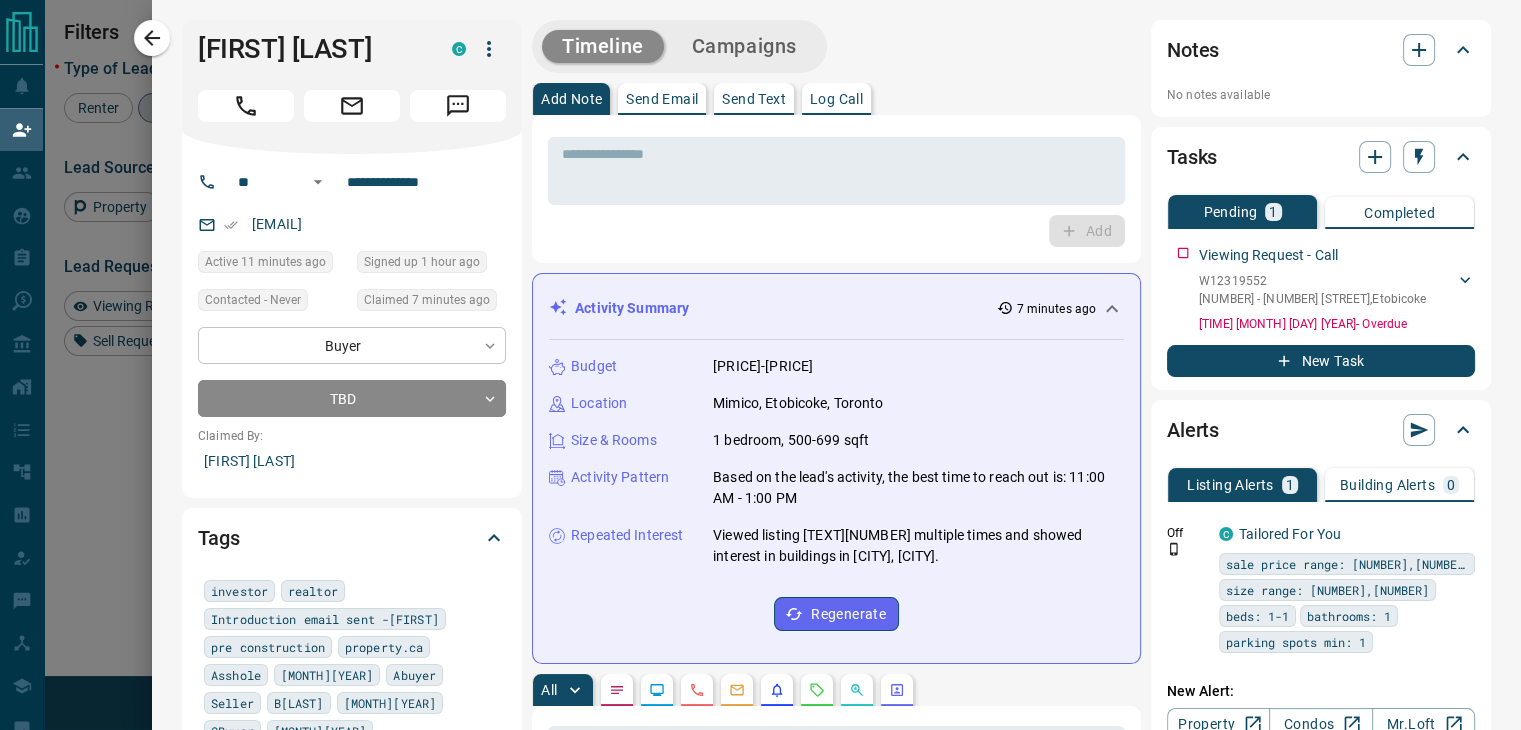 scroll, scrollTop: 16, scrollLeft: 16, axis: both 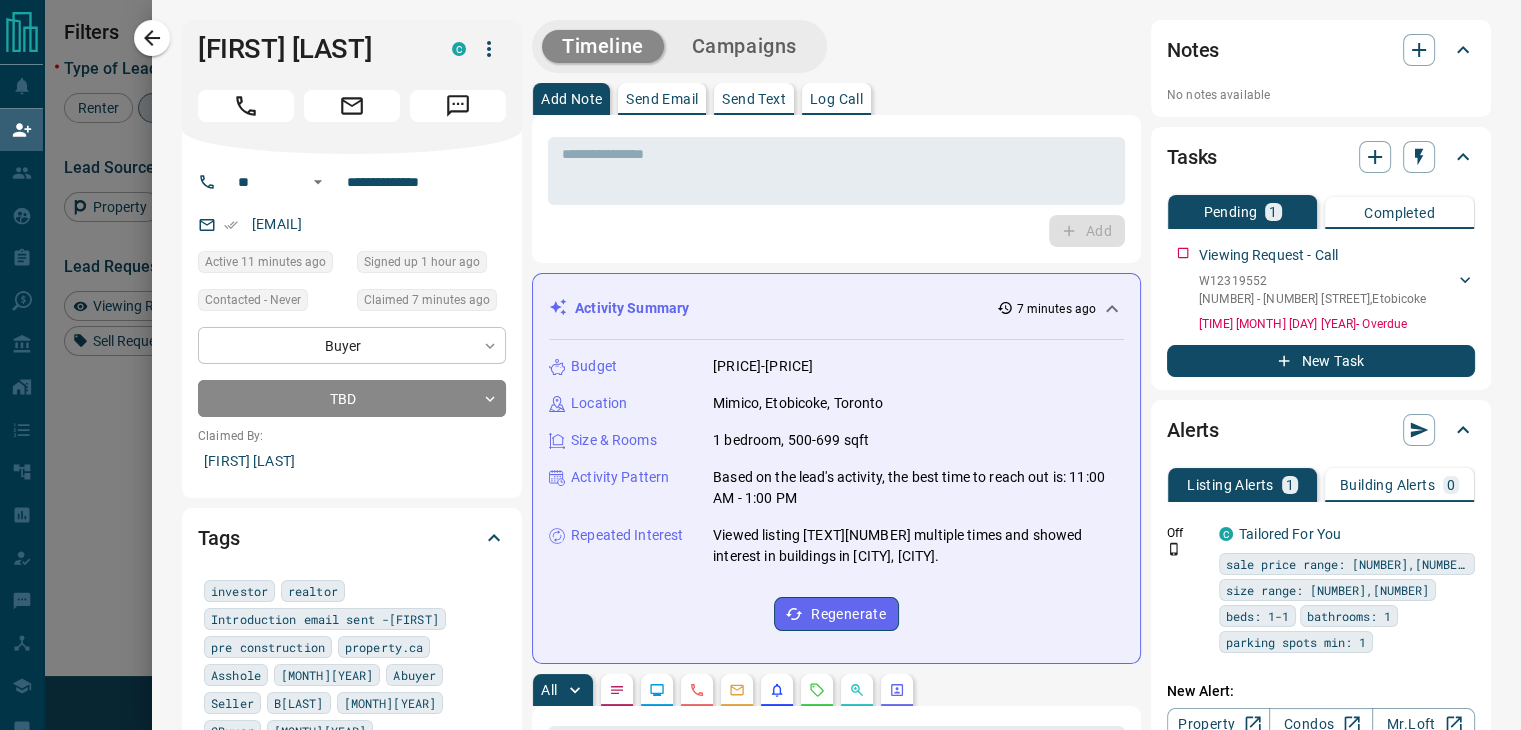 click on "[FIRST] [LAST]" at bounding box center (310, 49) 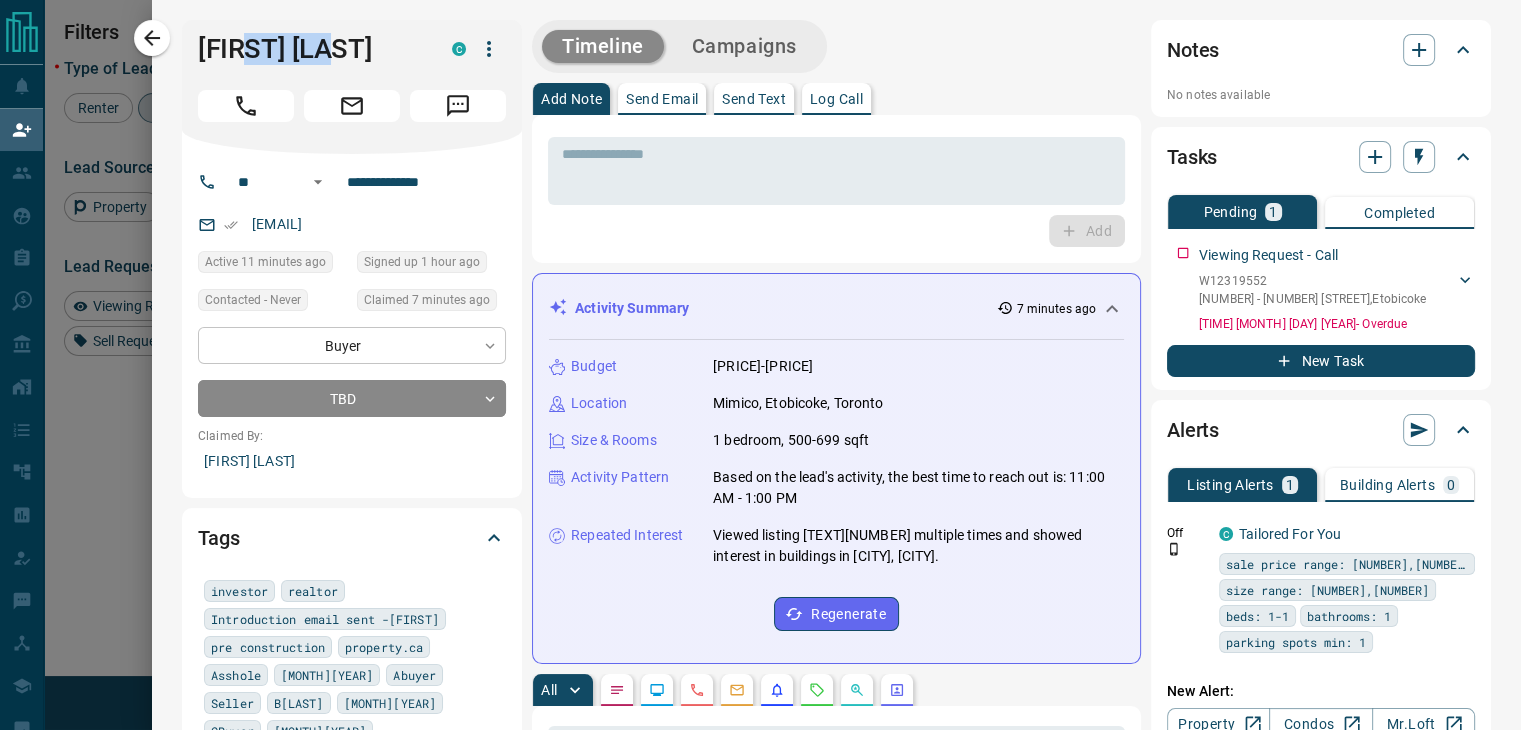 click on "[FIRST] [LAST]" at bounding box center [310, 49] 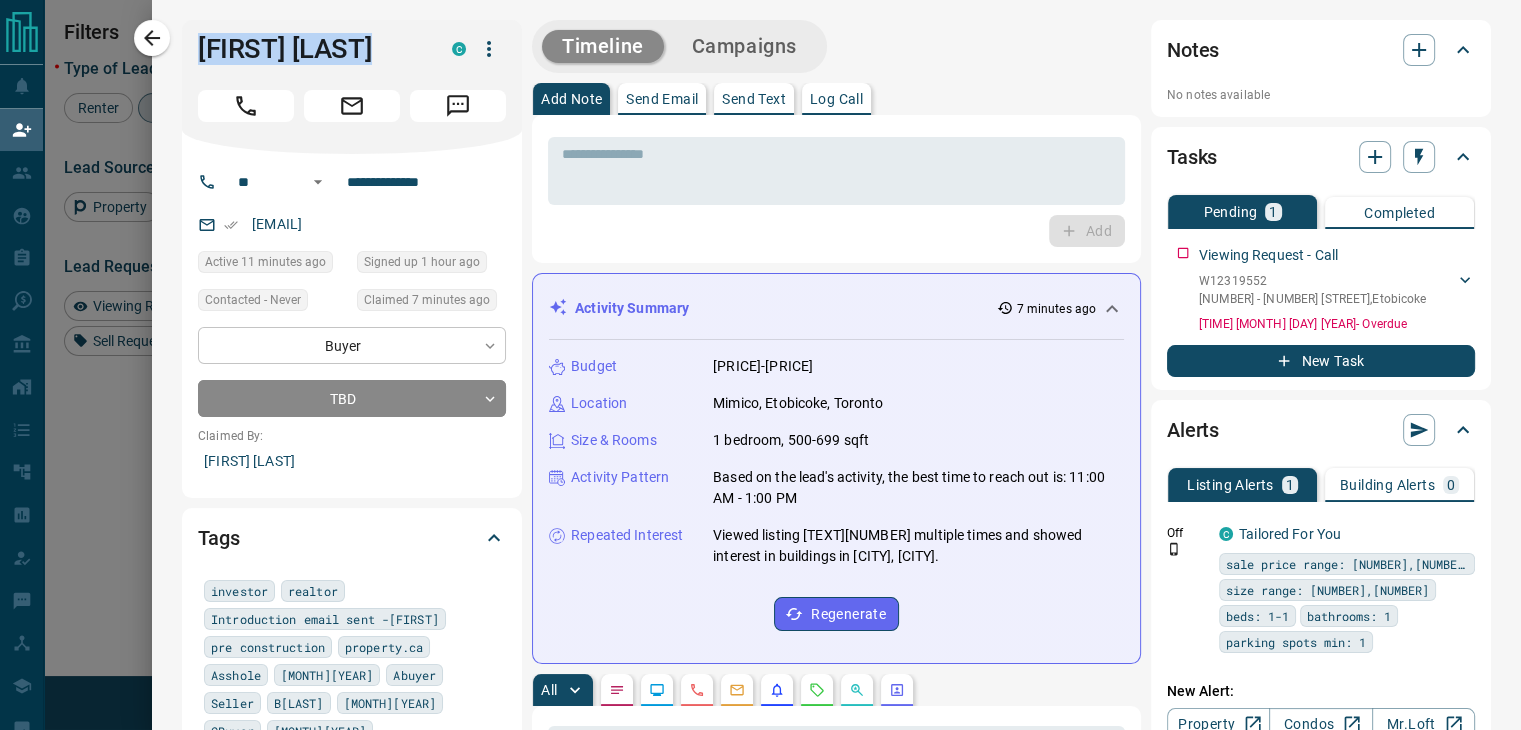 click on "[FIRST] [LAST]" at bounding box center [310, 49] 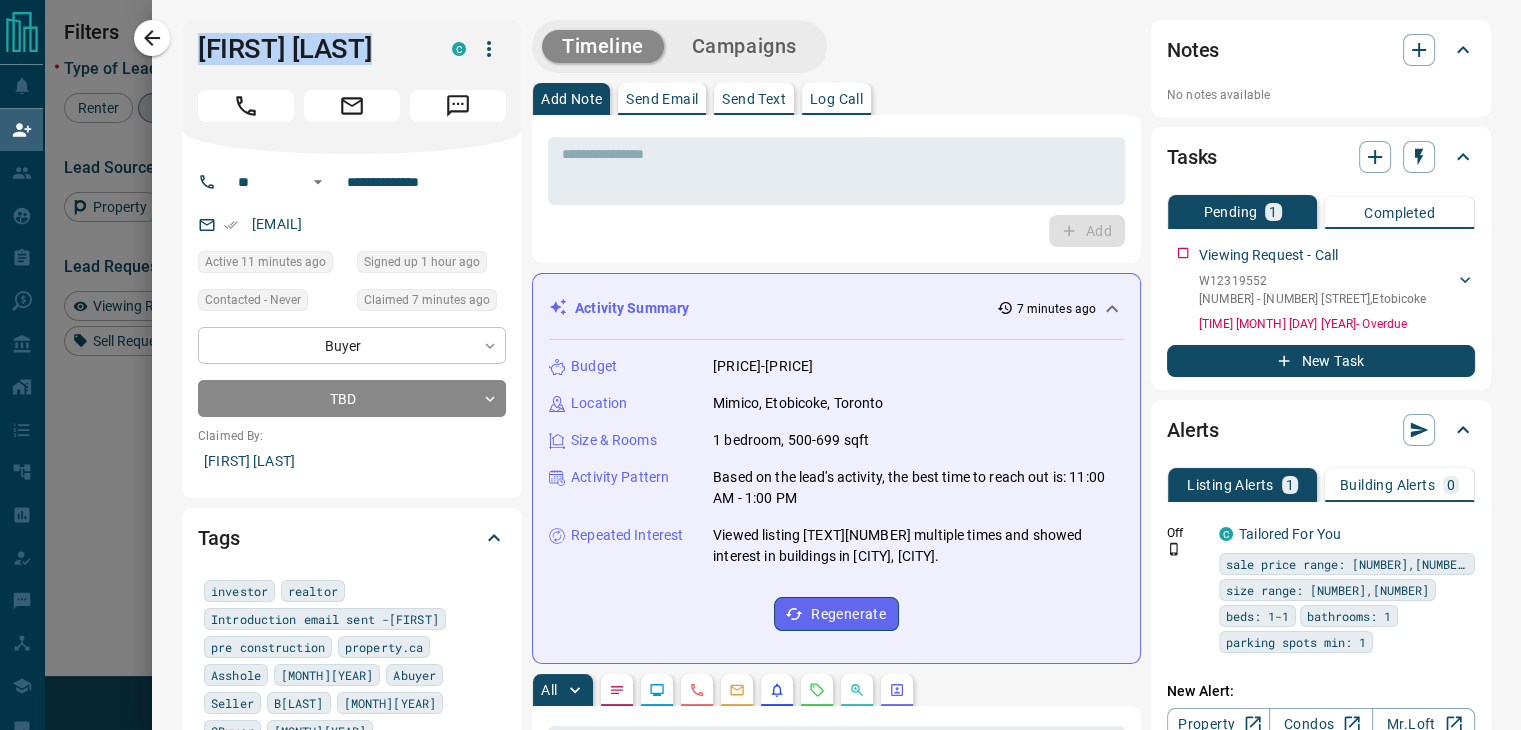 copy on "[FIRST] [LAST]" 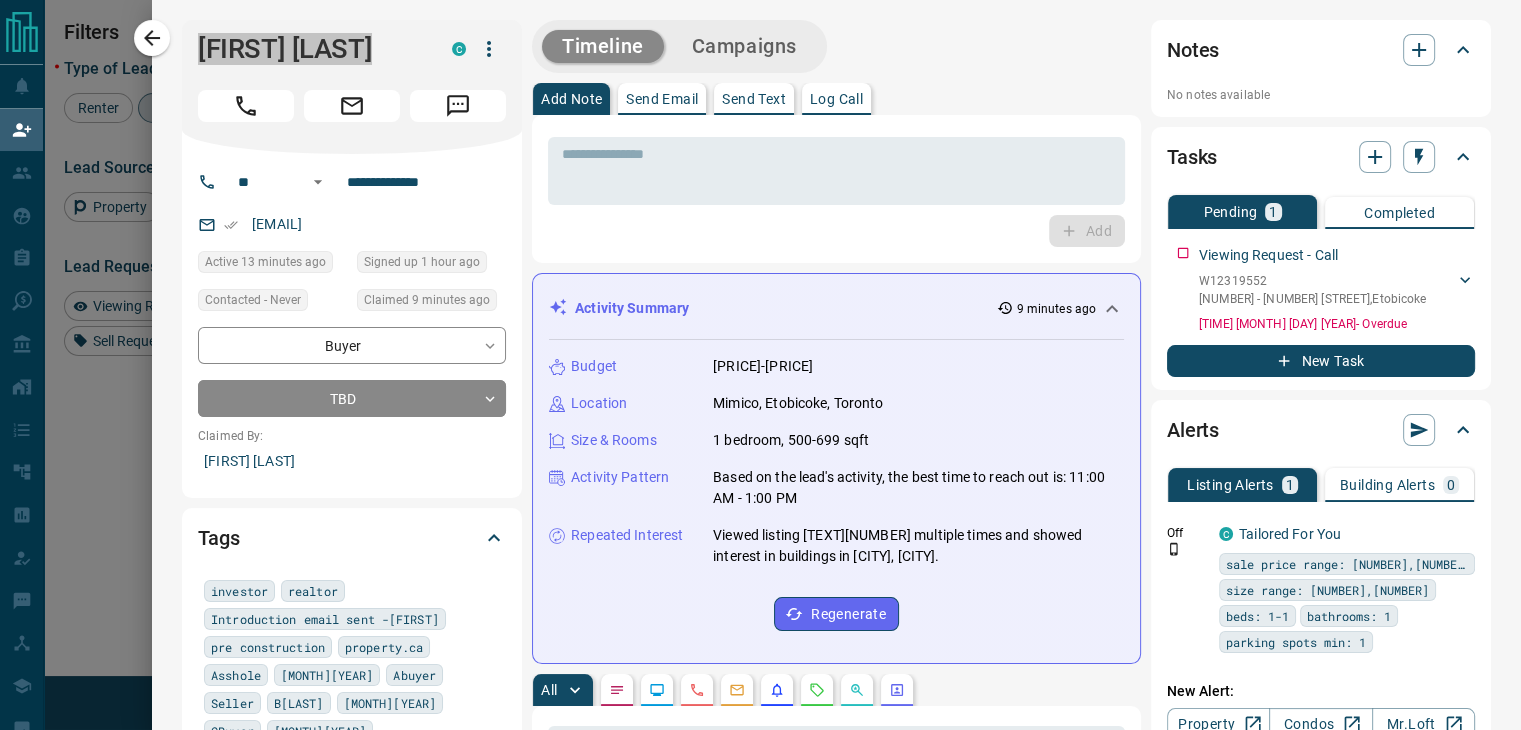 scroll, scrollTop: 536, scrollLeft: 1093, axis: both 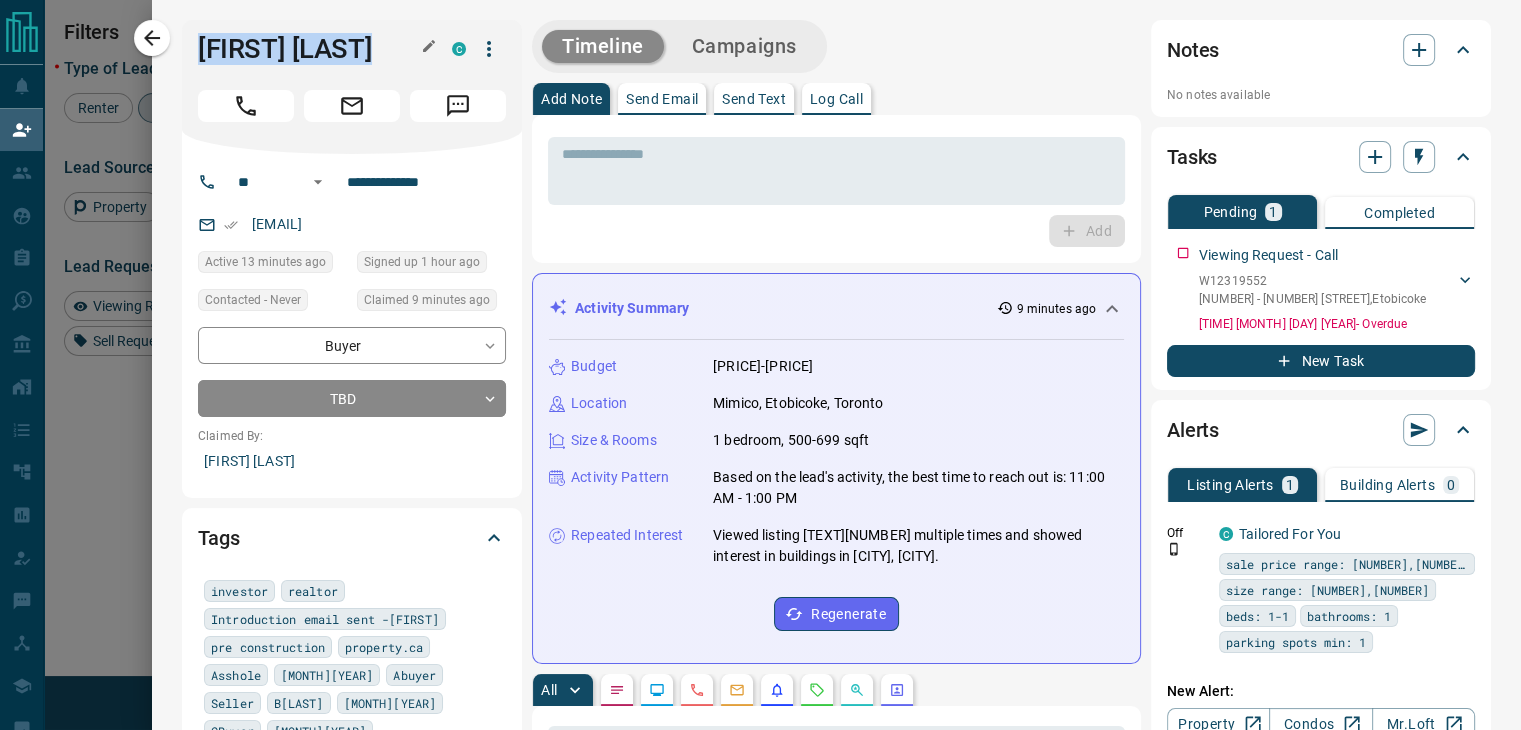 click on "[FIRST] [LAST]" at bounding box center [310, 49] 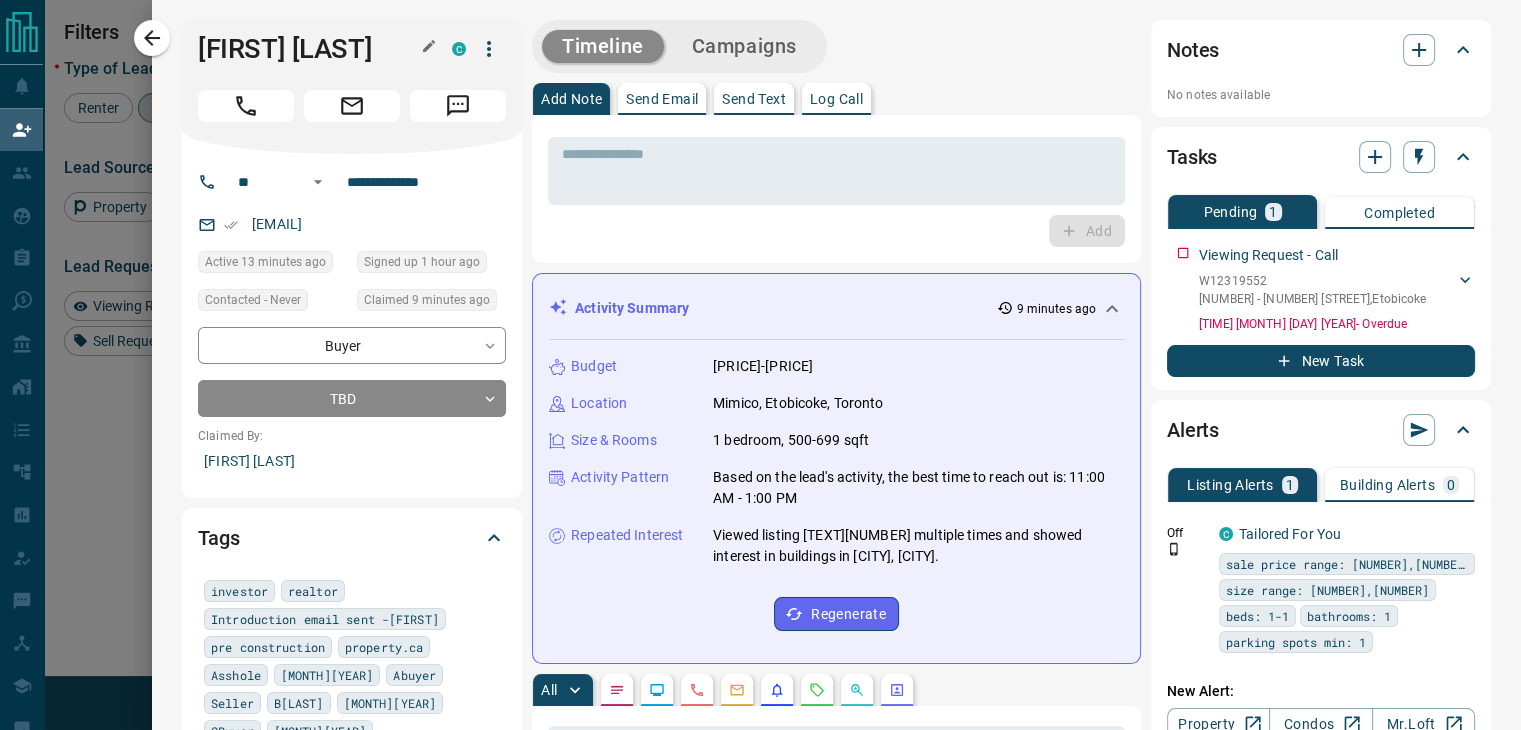 click on "[FIRST] [LAST]" at bounding box center [310, 49] 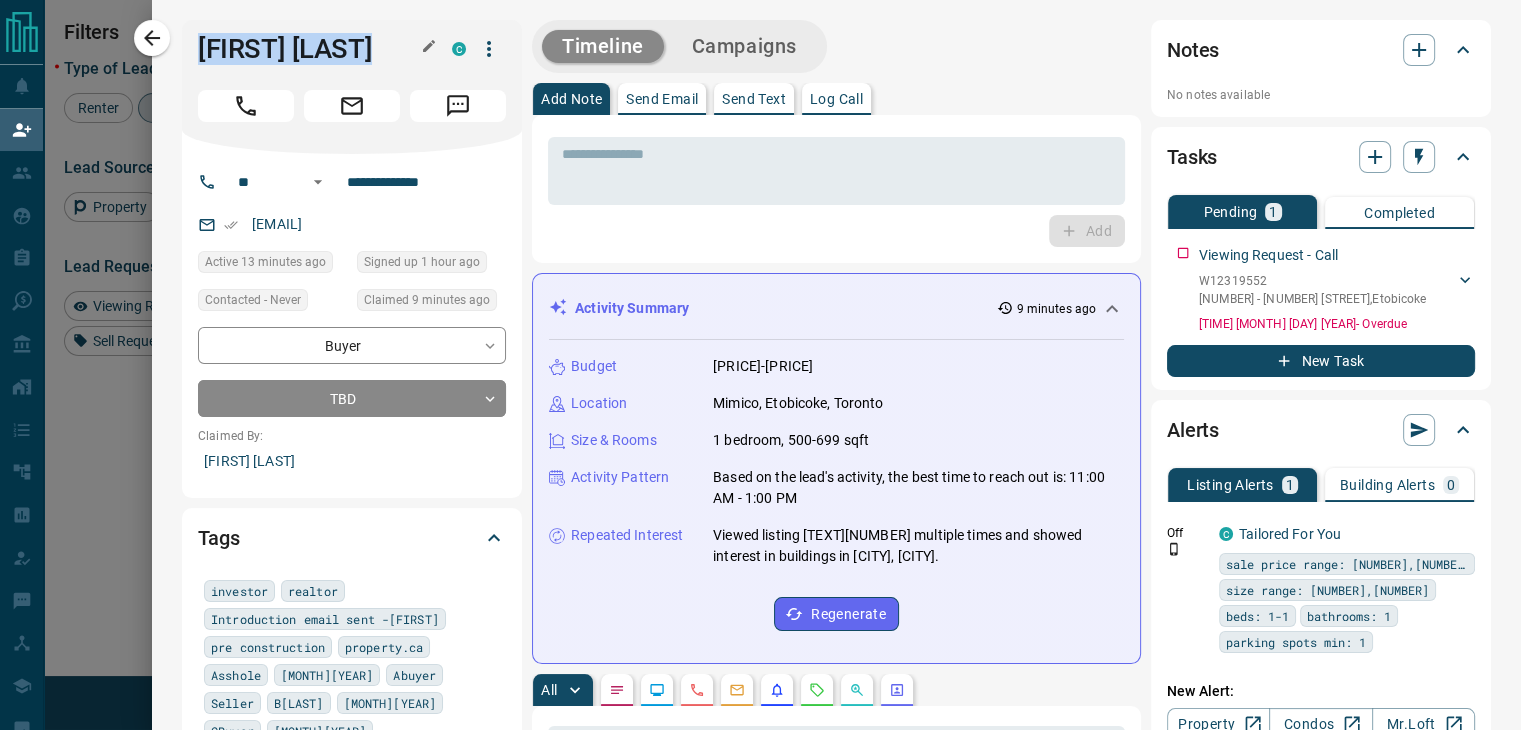 click on "[FIRST] [LAST]" at bounding box center [310, 49] 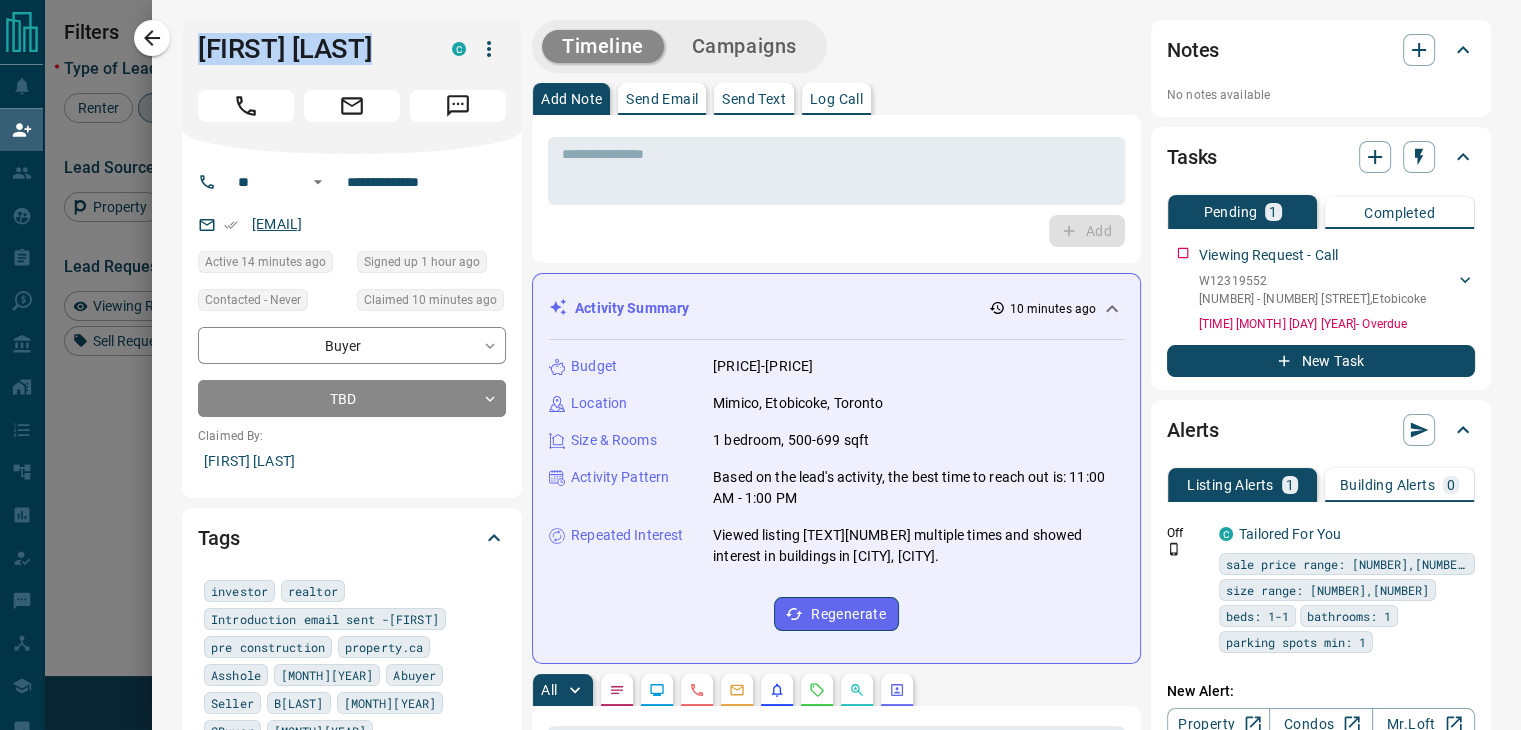 scroll, scrollTop: 16, scrollLeft: 16, axis: both 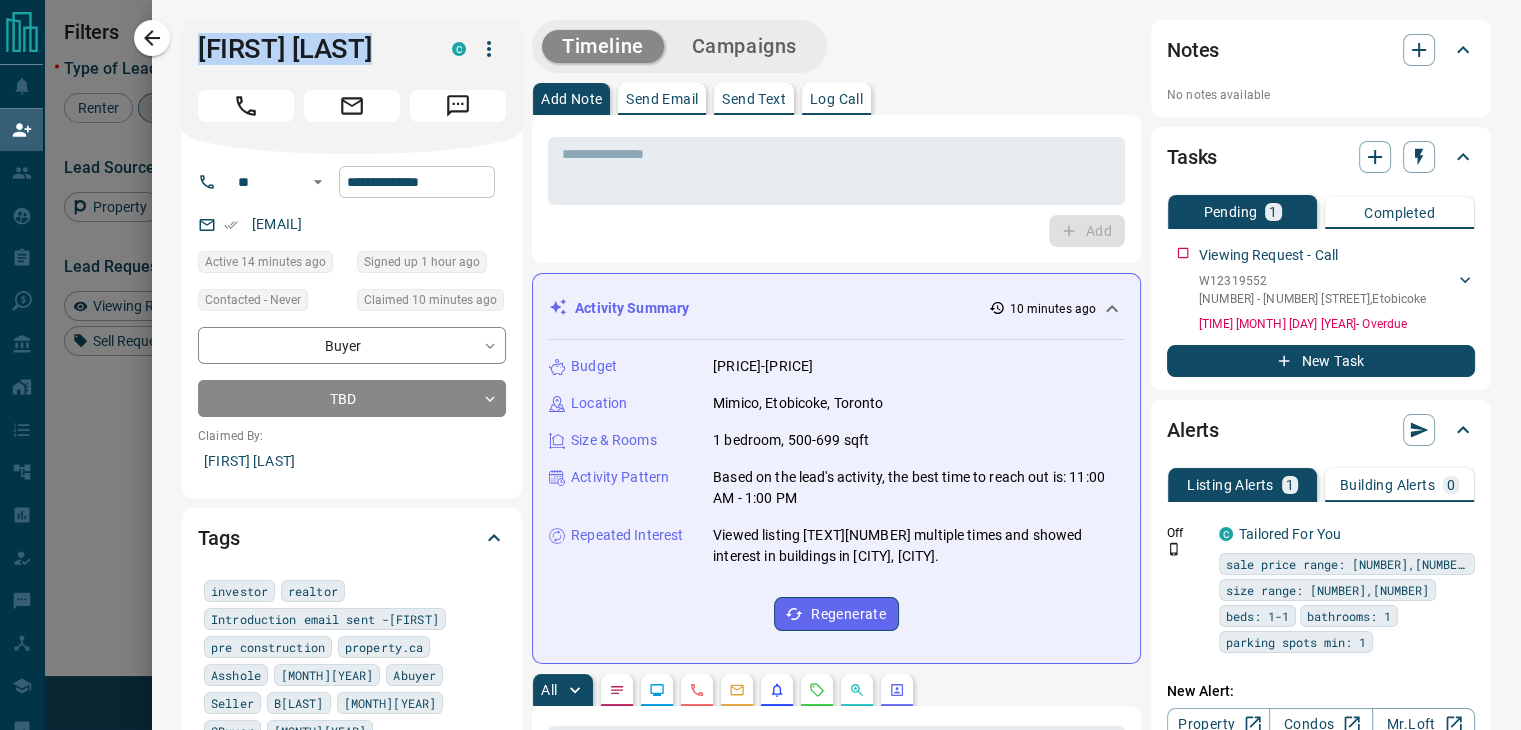 click on "**********" at bounding box center [417, 182] 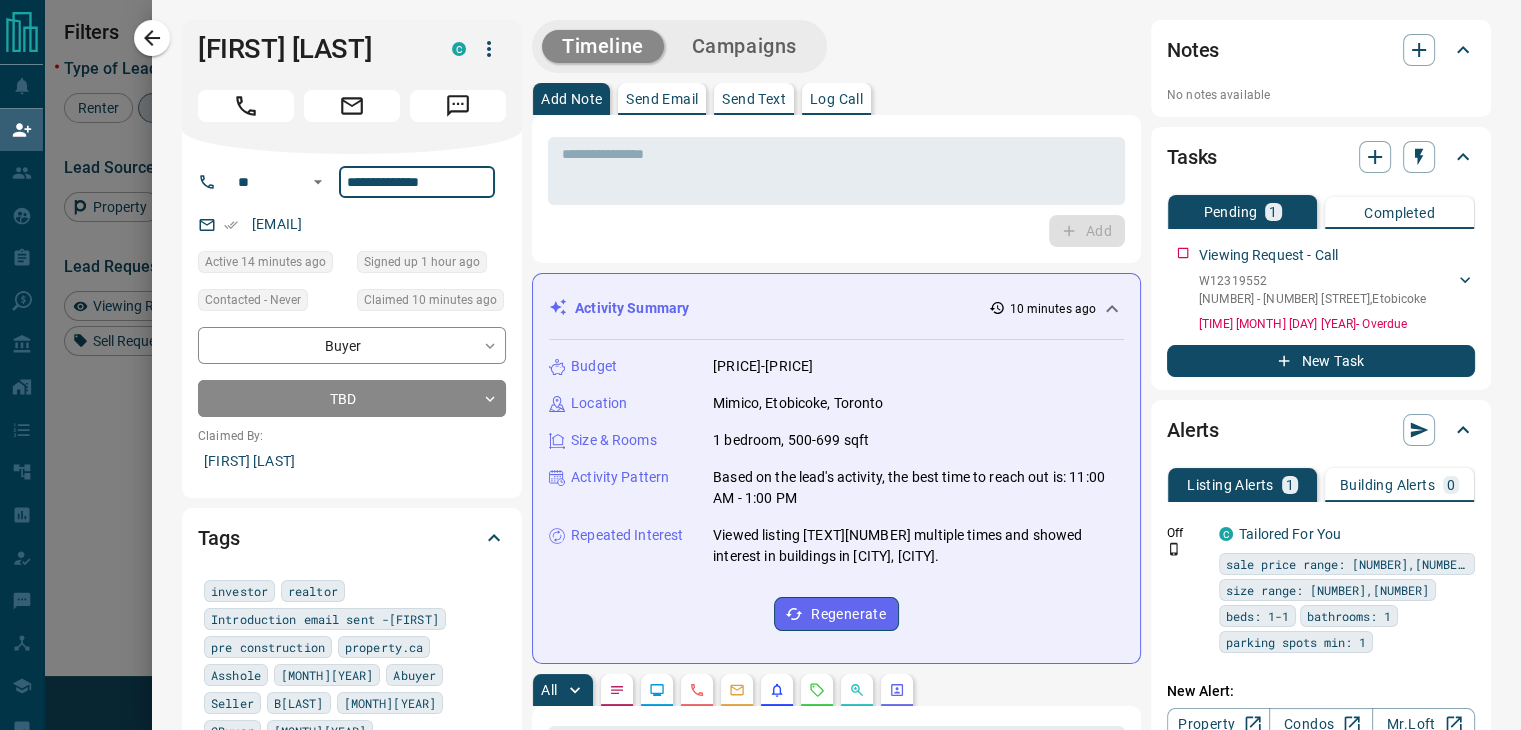 click on "**********" at bounding box center (417, 182) 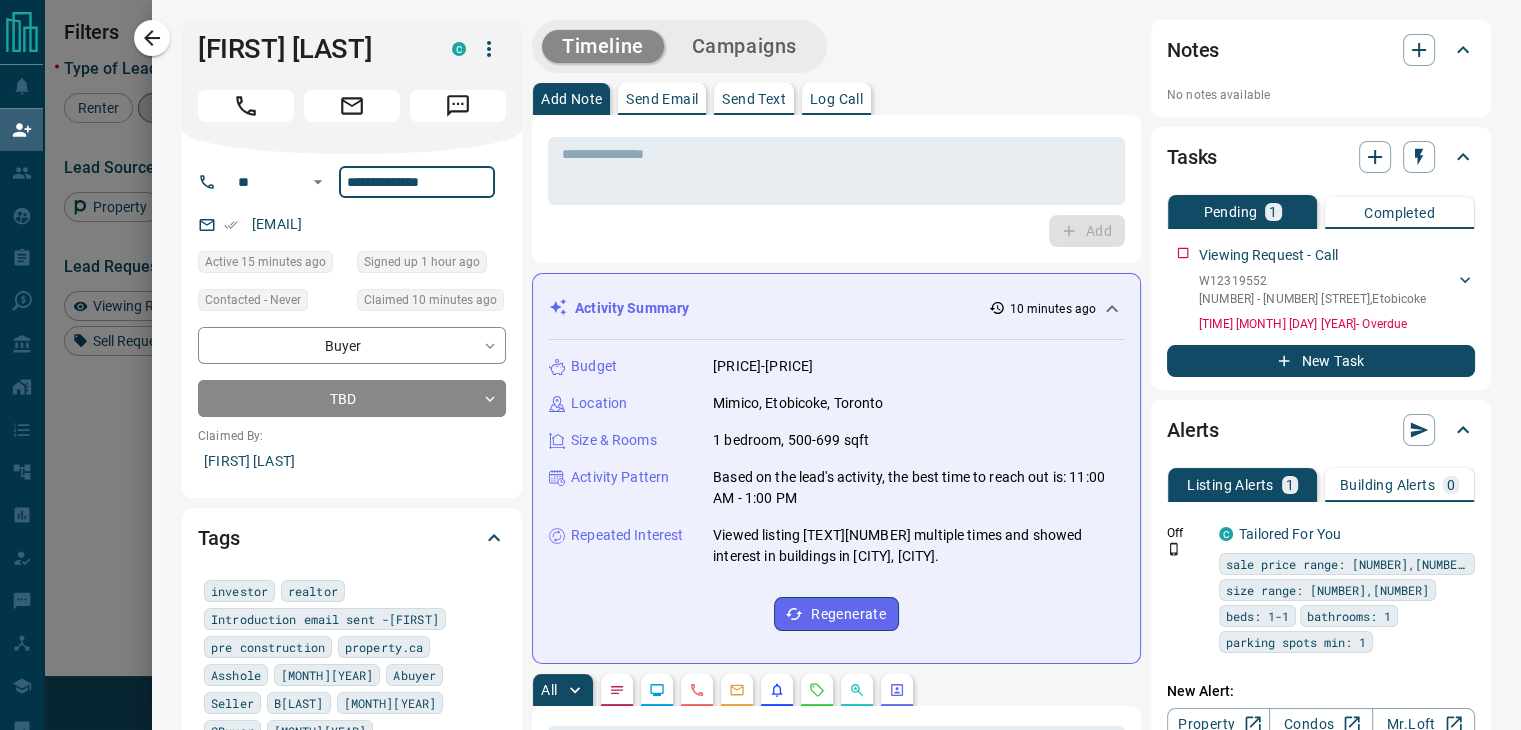 scroll, scrollTop: 500, scrollLeft: 0, axis: vertical 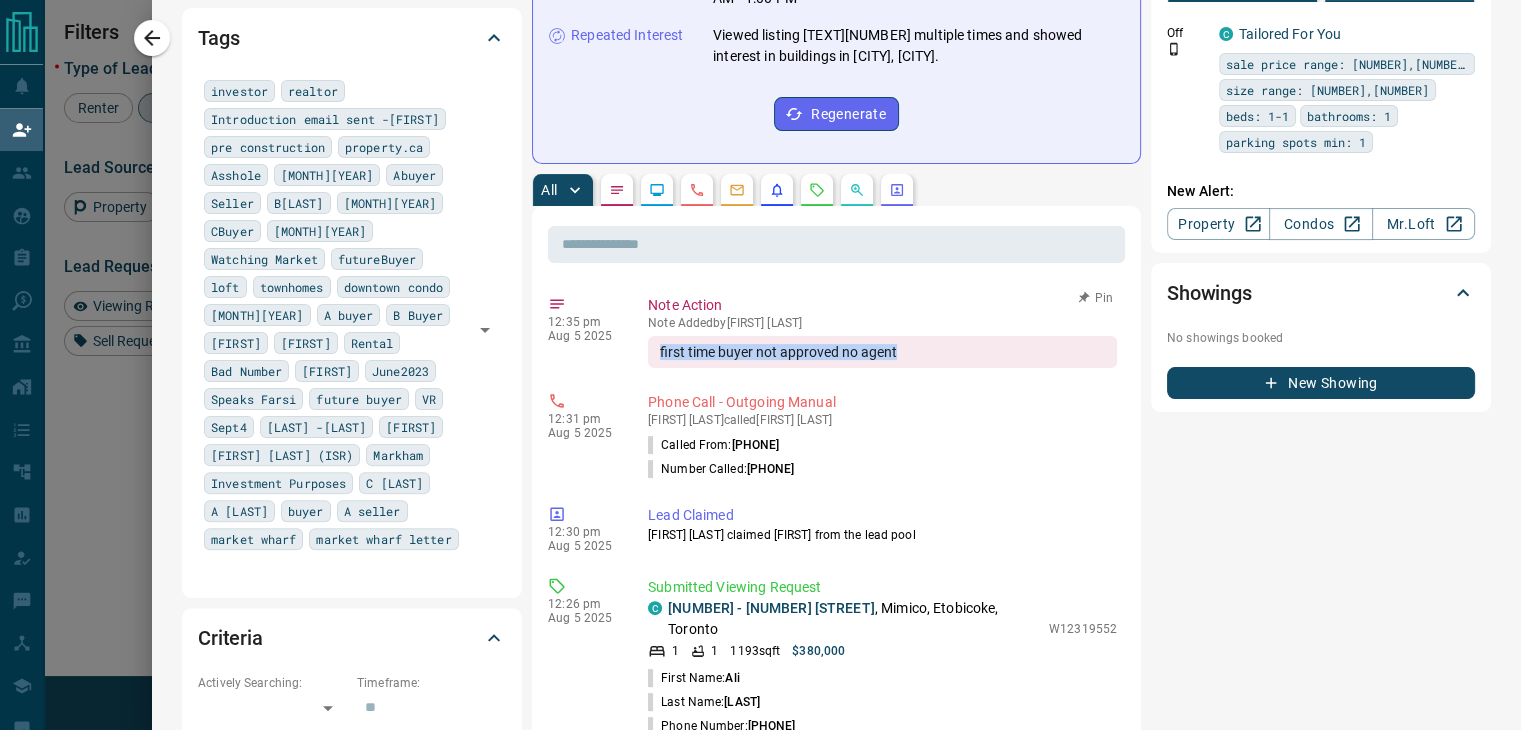 drag, startPoint x: 647, startPoint y: 351, endPoint x: 907, endPoint y: 349, distance: 260.0077 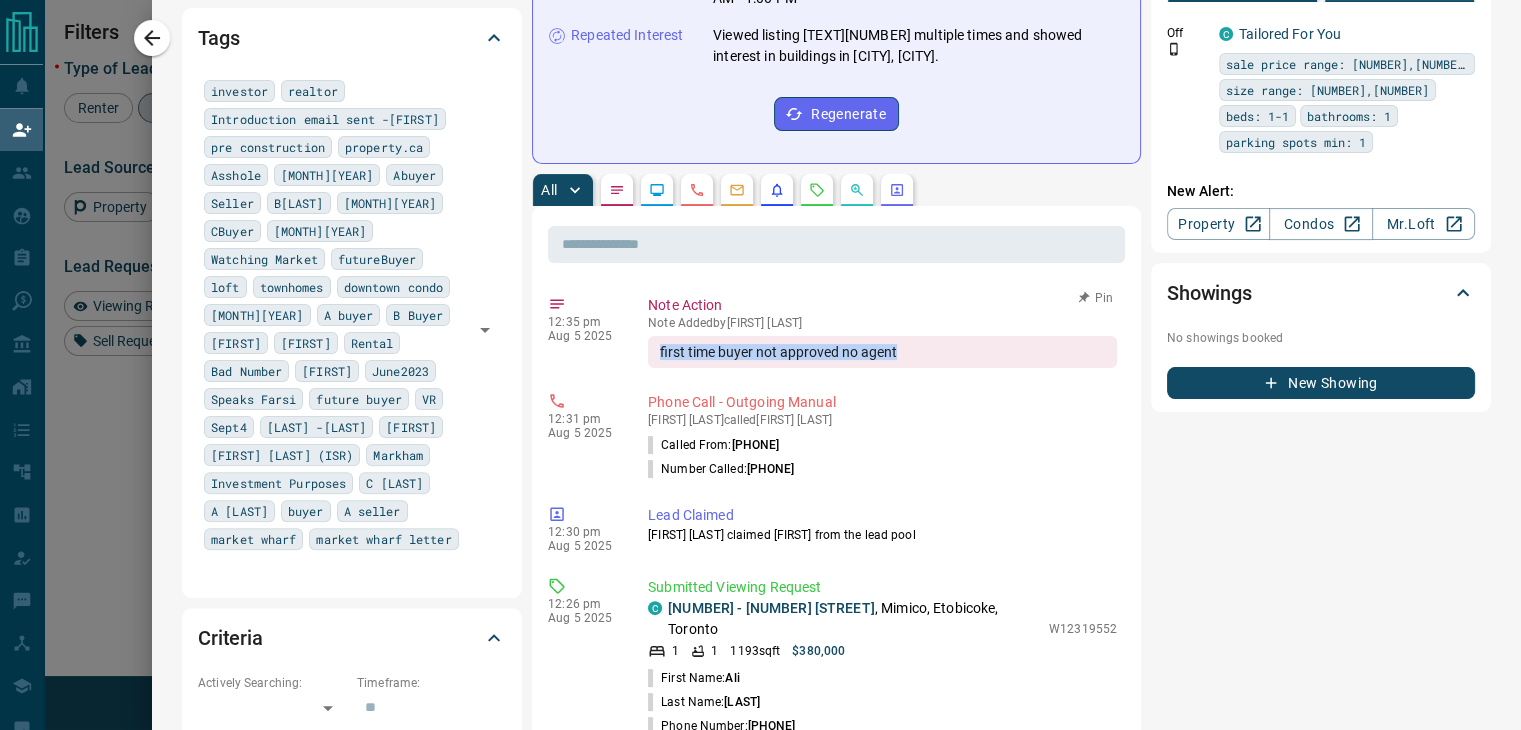 click on "first time buyer
not approved
no agent" at bounding box center [882, 352] 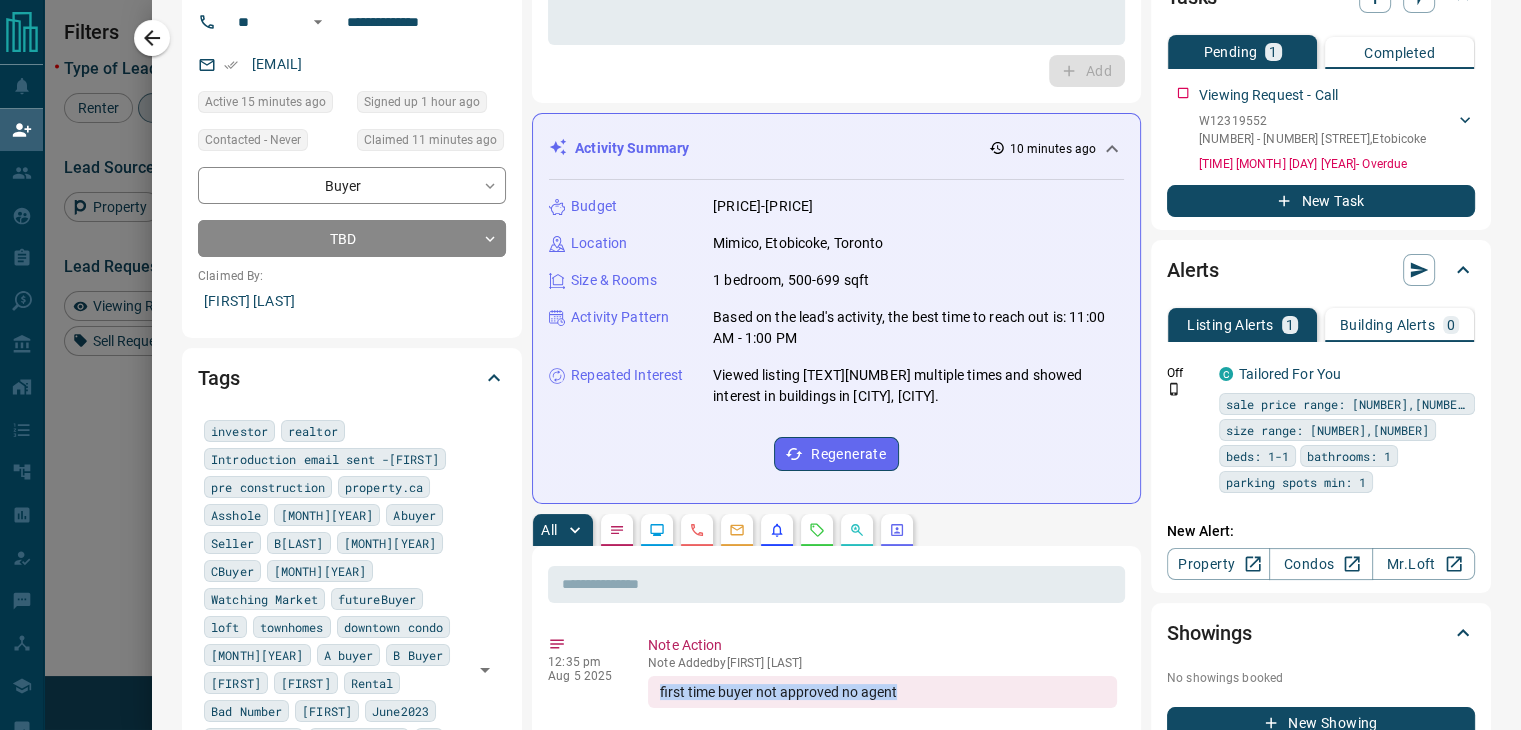 scroll, scrollTop: 0, scrollLeft: 0, axis: both 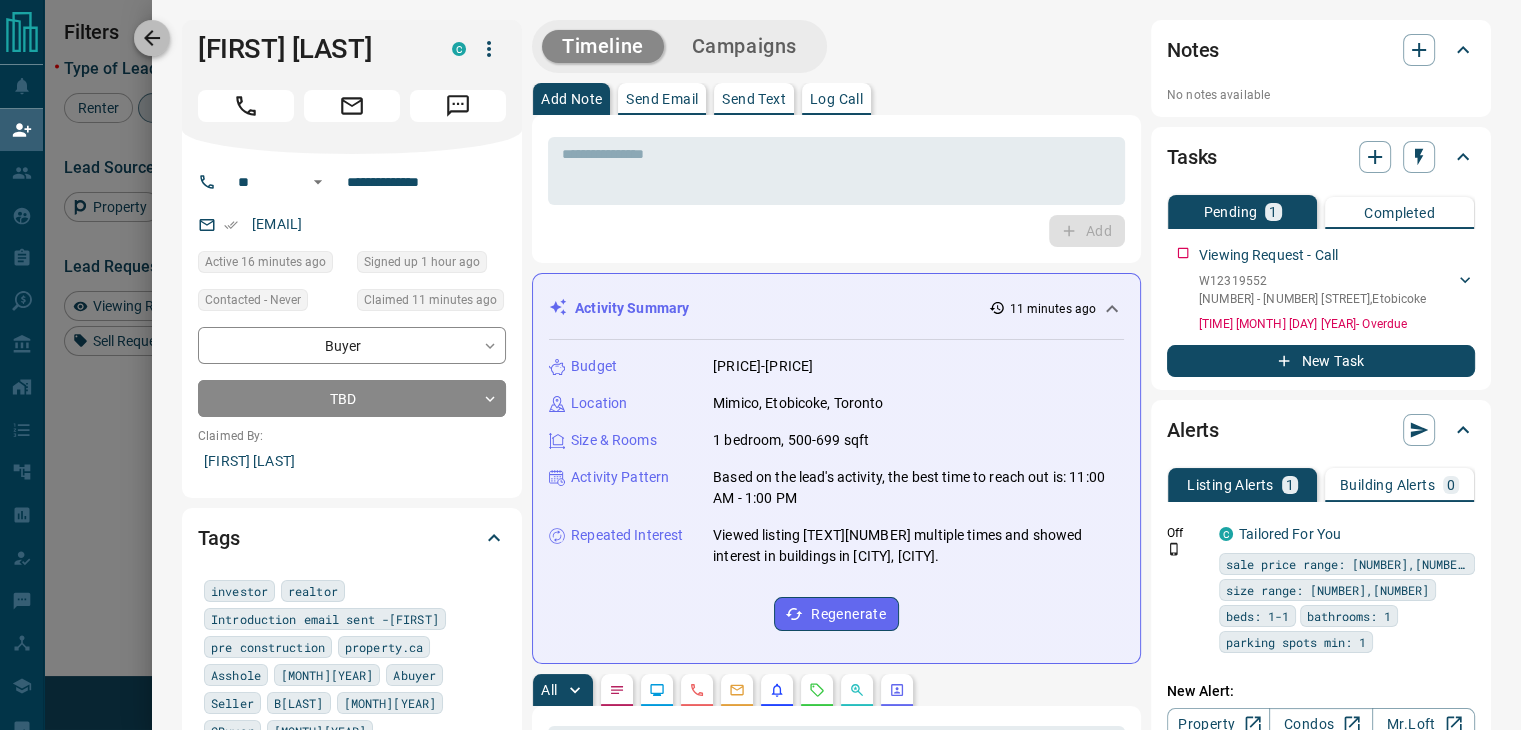 click 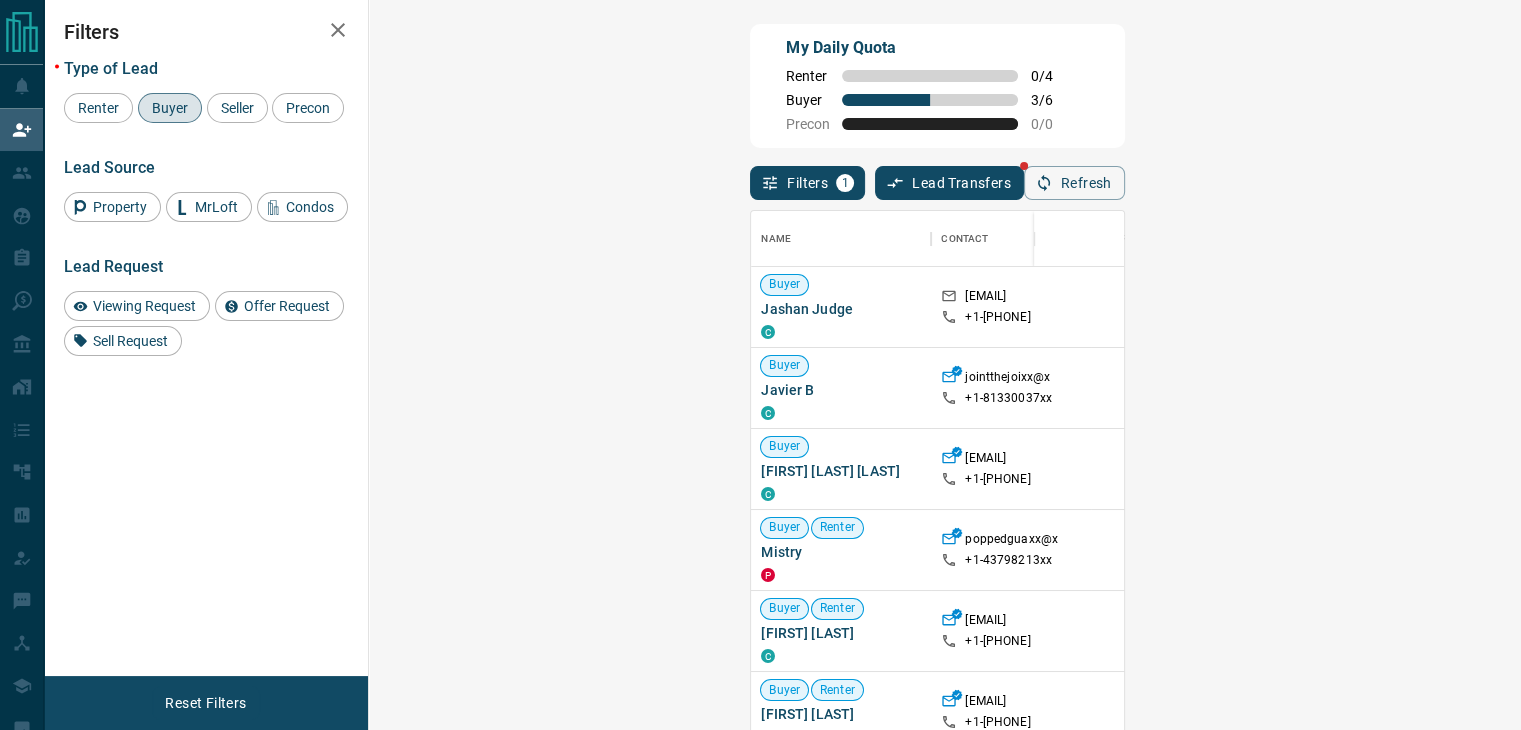 scroll, scrollTop: 16, scrollLeft: 16, axis: both 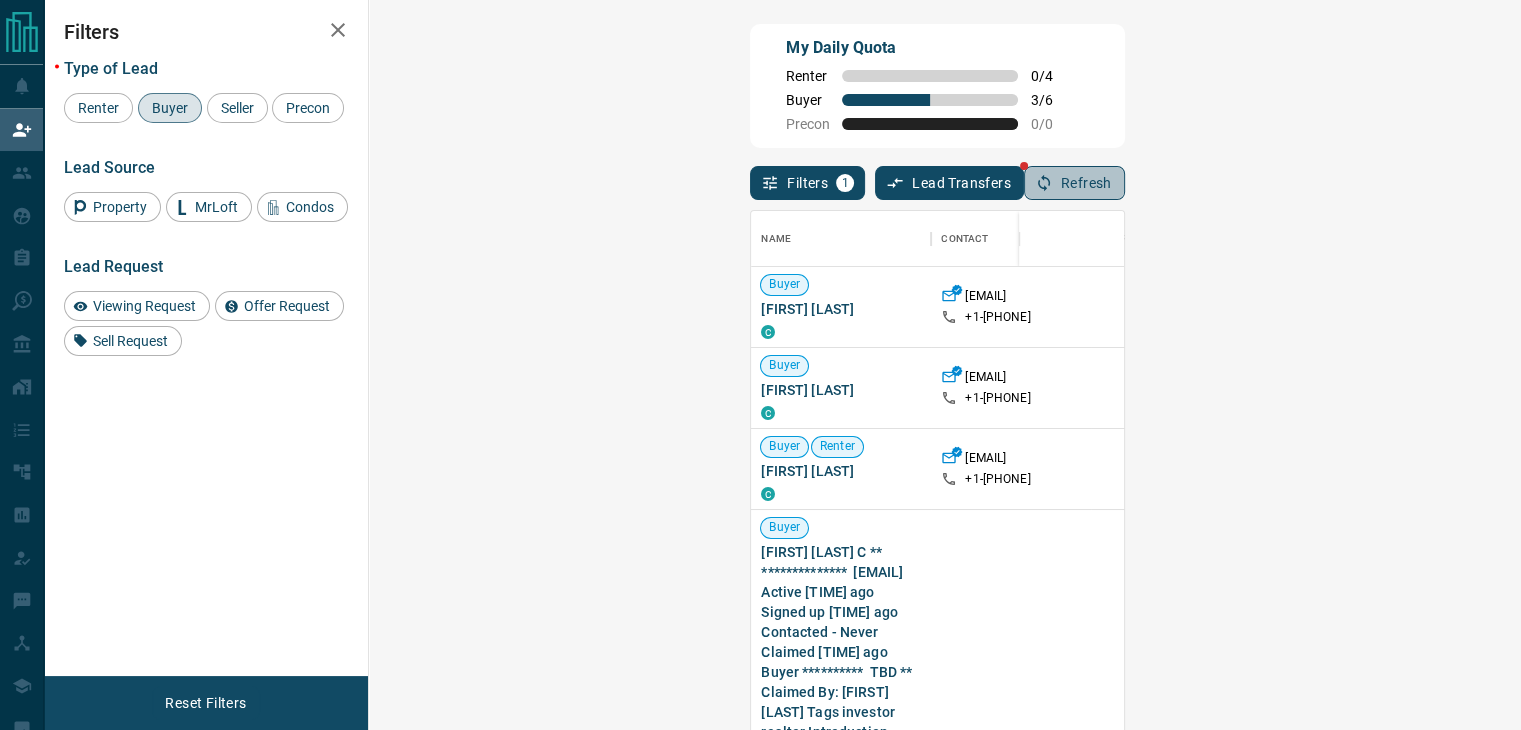 click on "Refresh" at bounding box center (1074, 183) 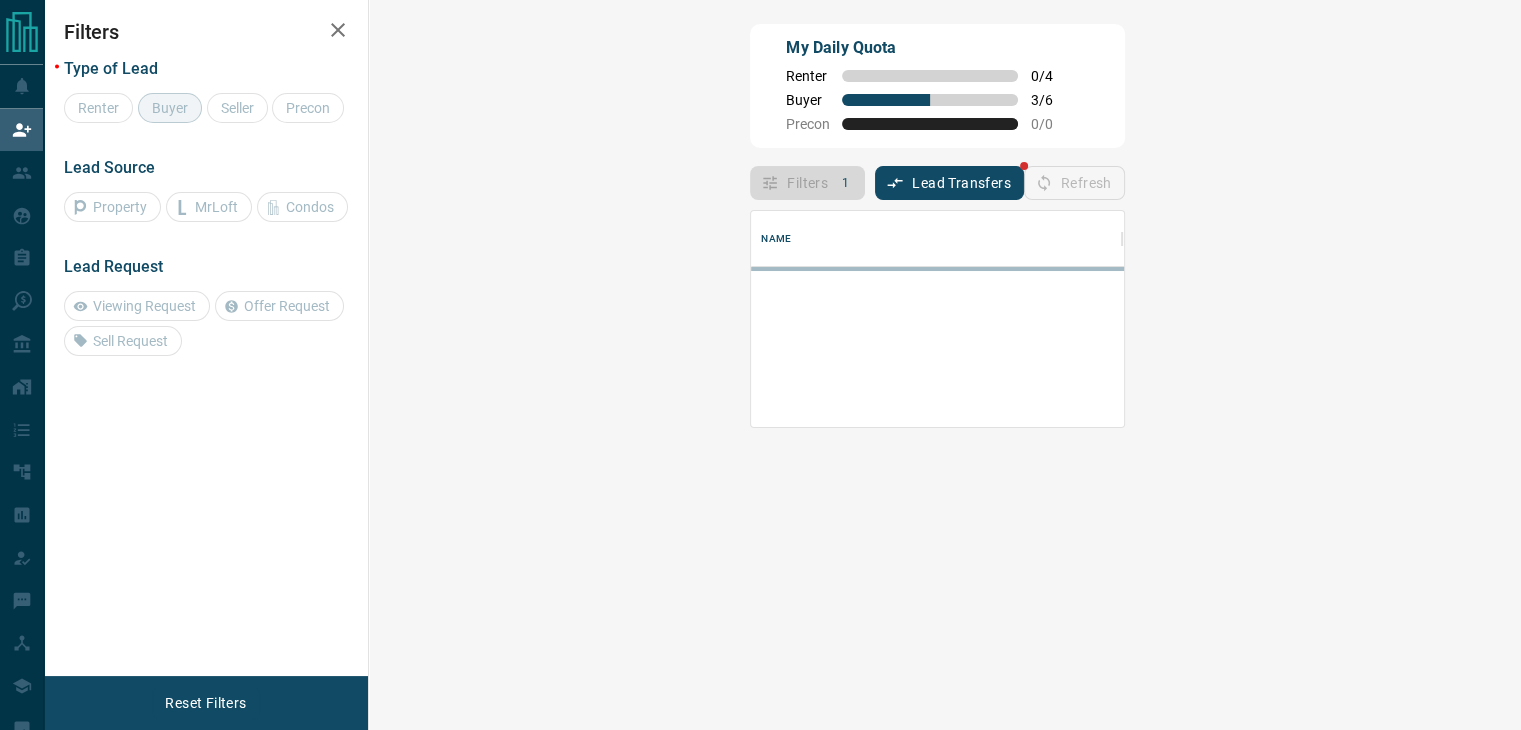 scroll, scrollTop: 16, scrollLeft: 16, axis: both 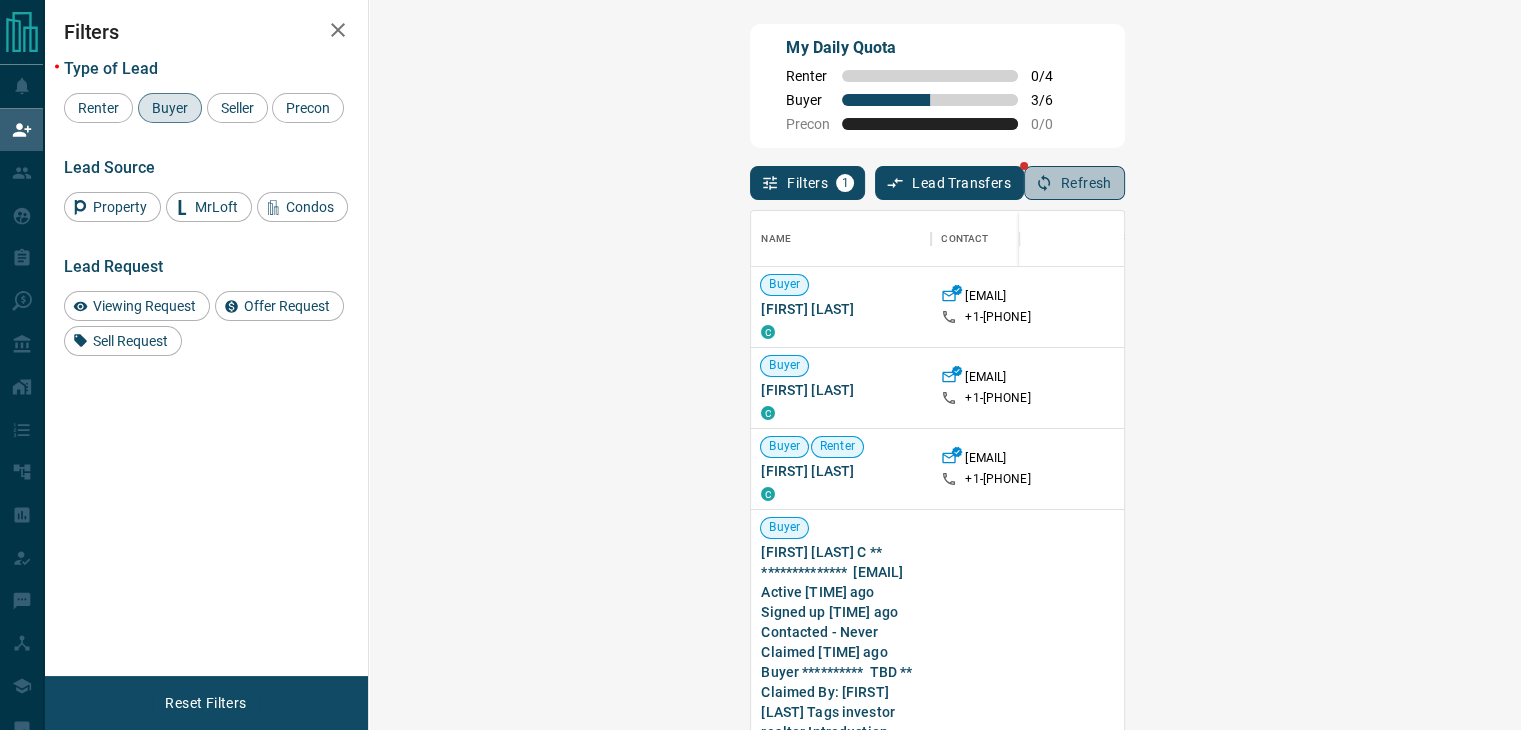 click on "Refresh" at bounding box center [1074, 183] 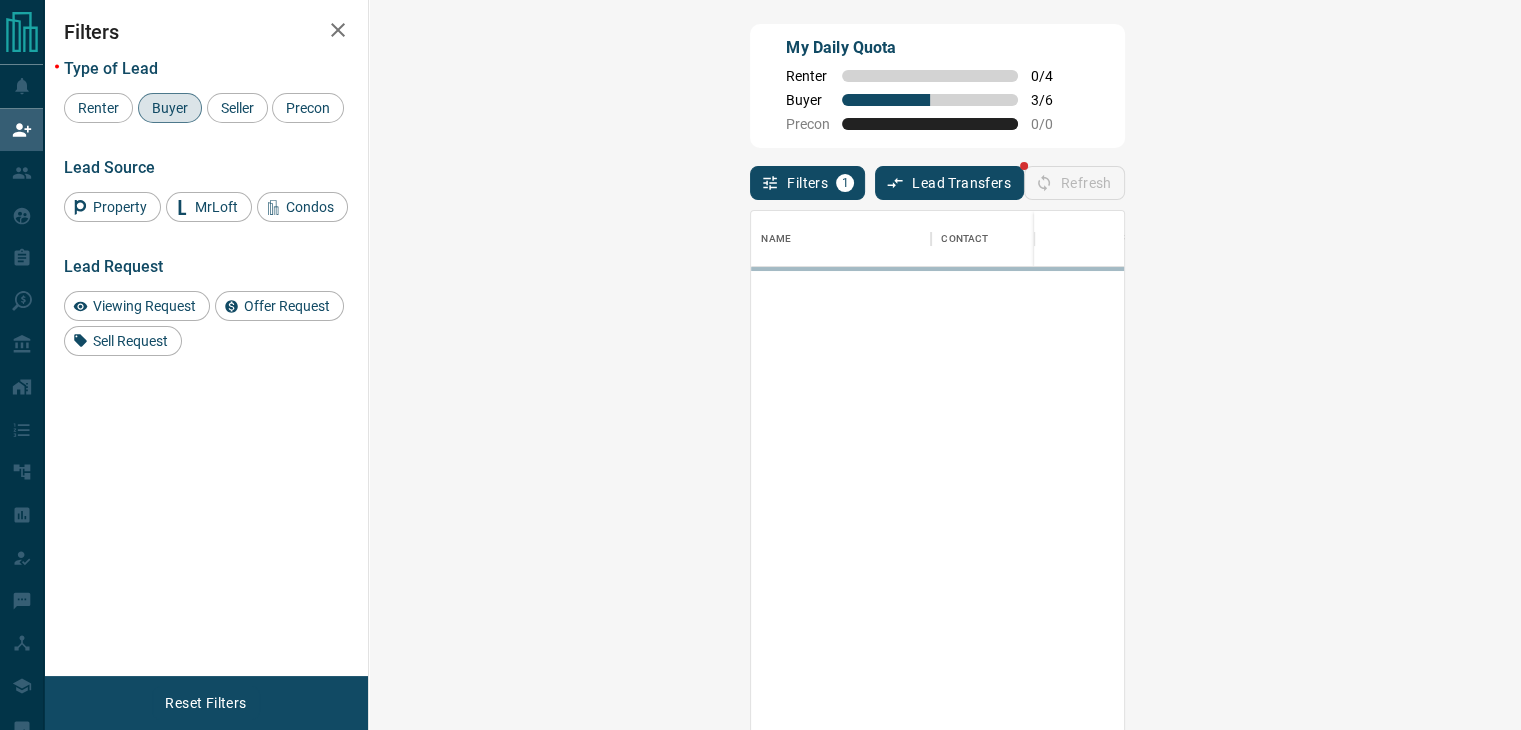 scroll, scrollTop: 16, scrollLeft: 16, axis: both 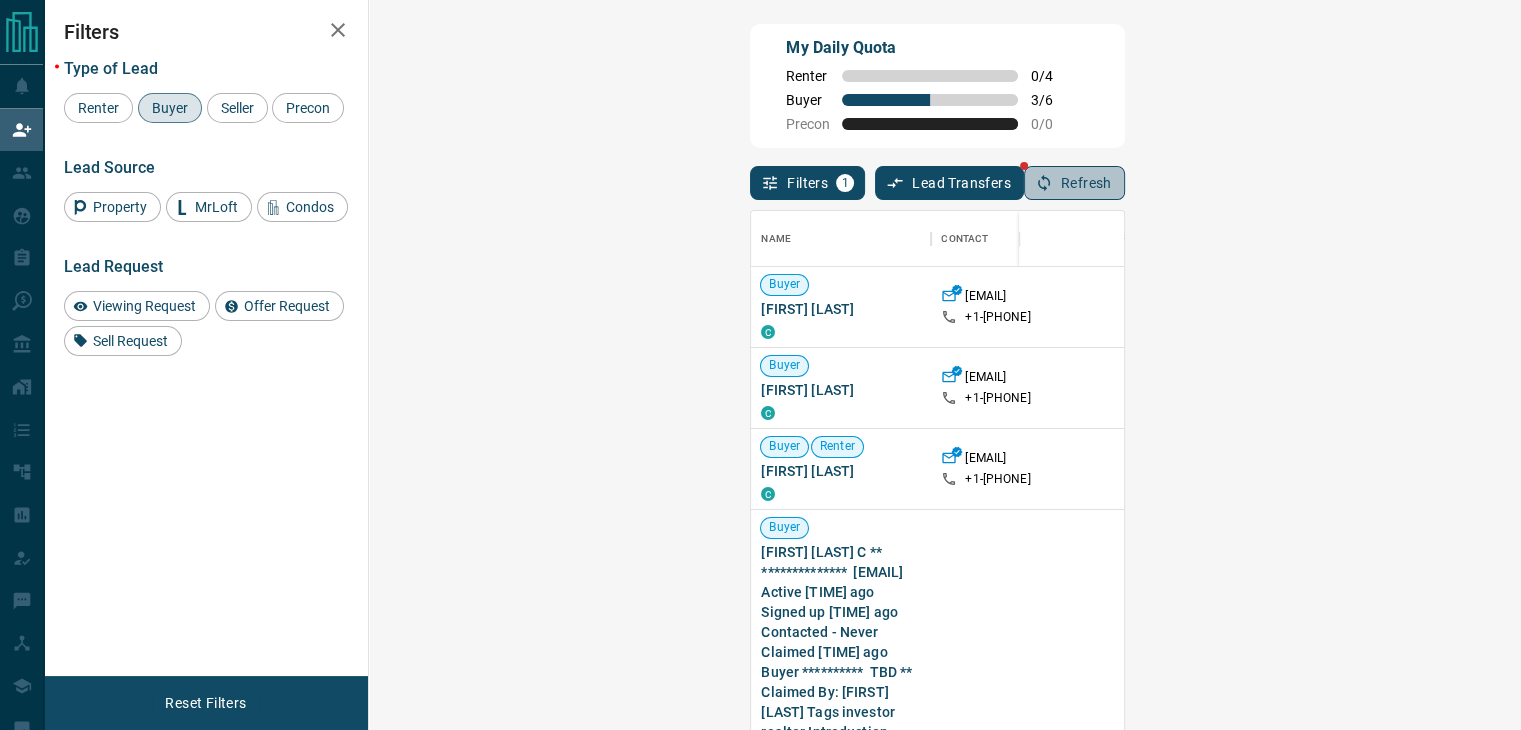 click on "Refresh" at bounding box center [1074, 183] 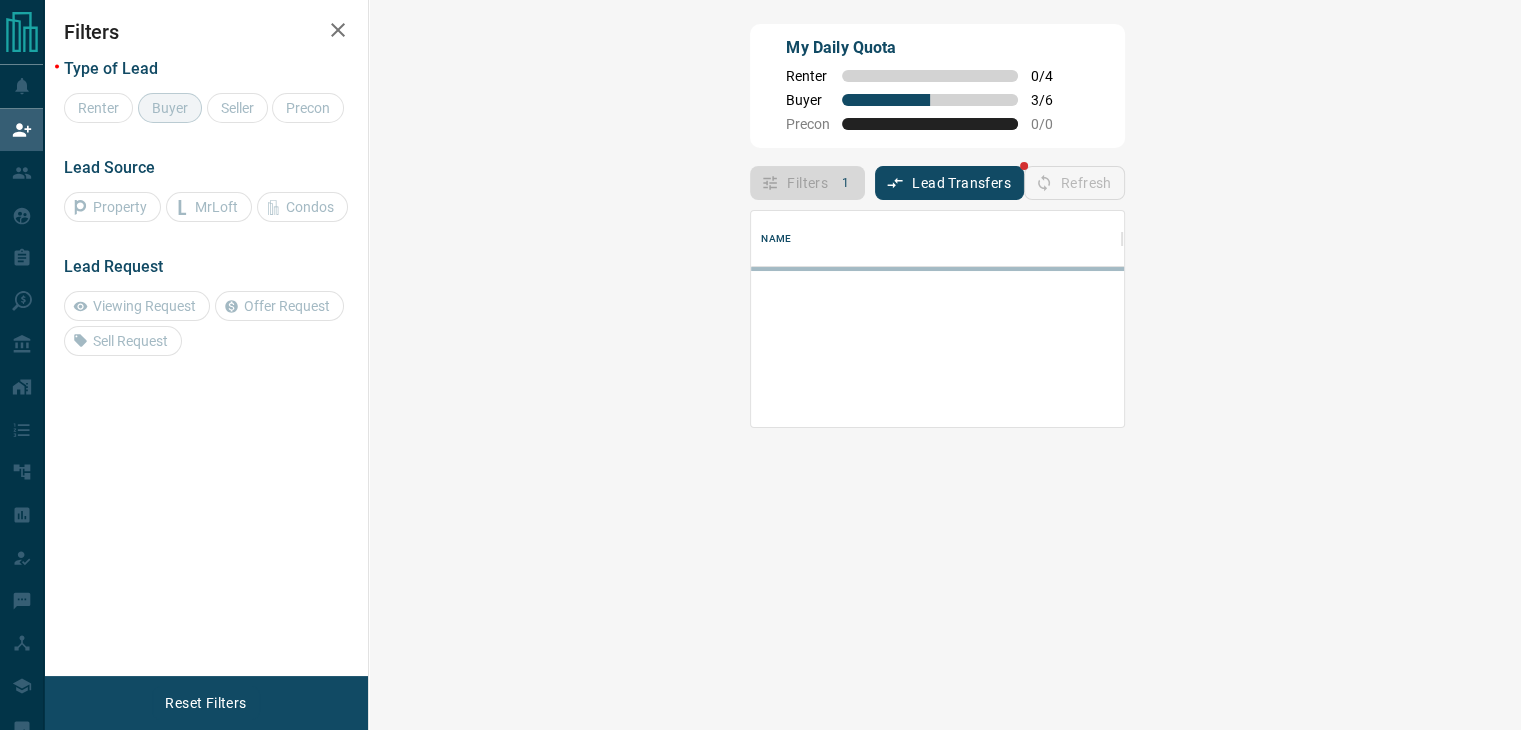 scroll, scrollTop: 16, scrollLeft: 16, axis: both 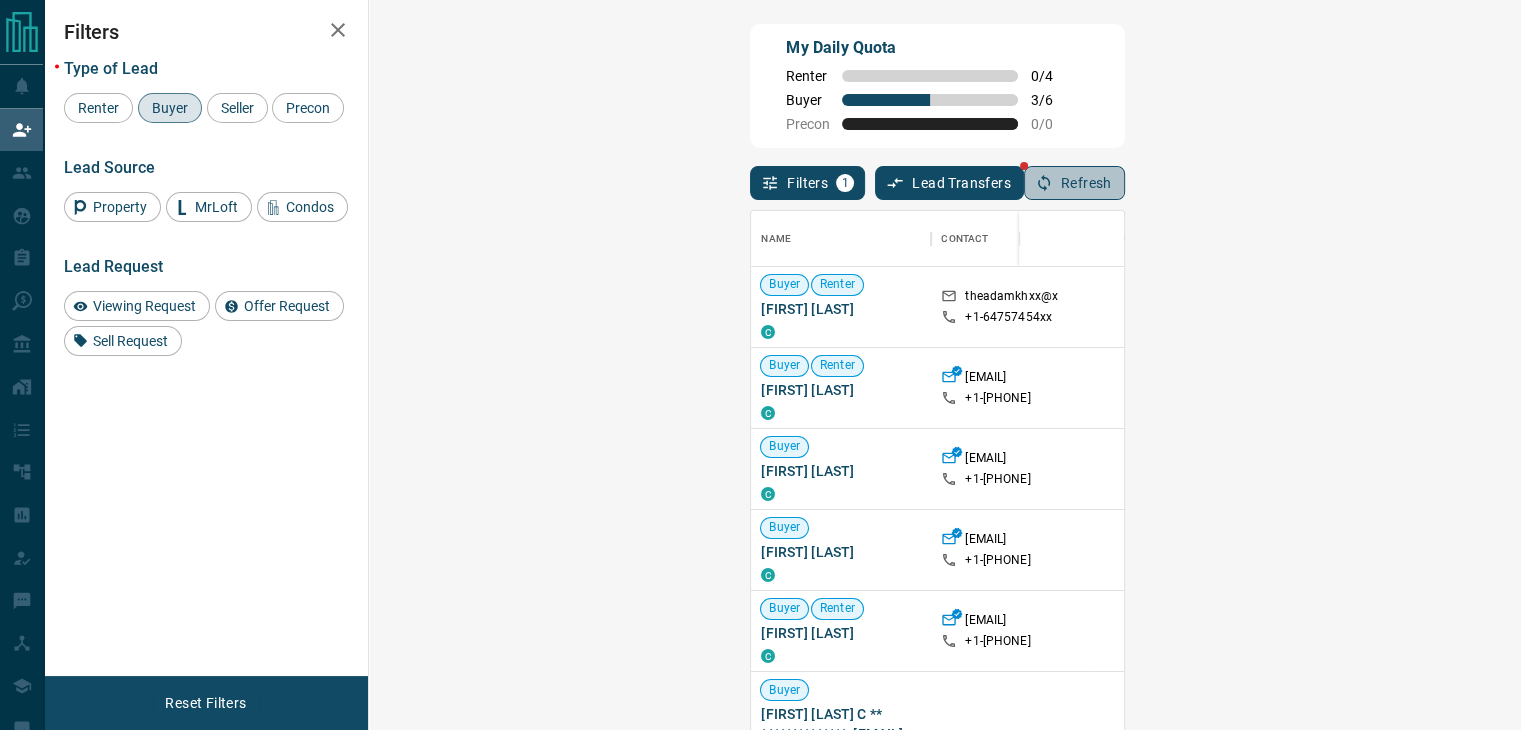 click 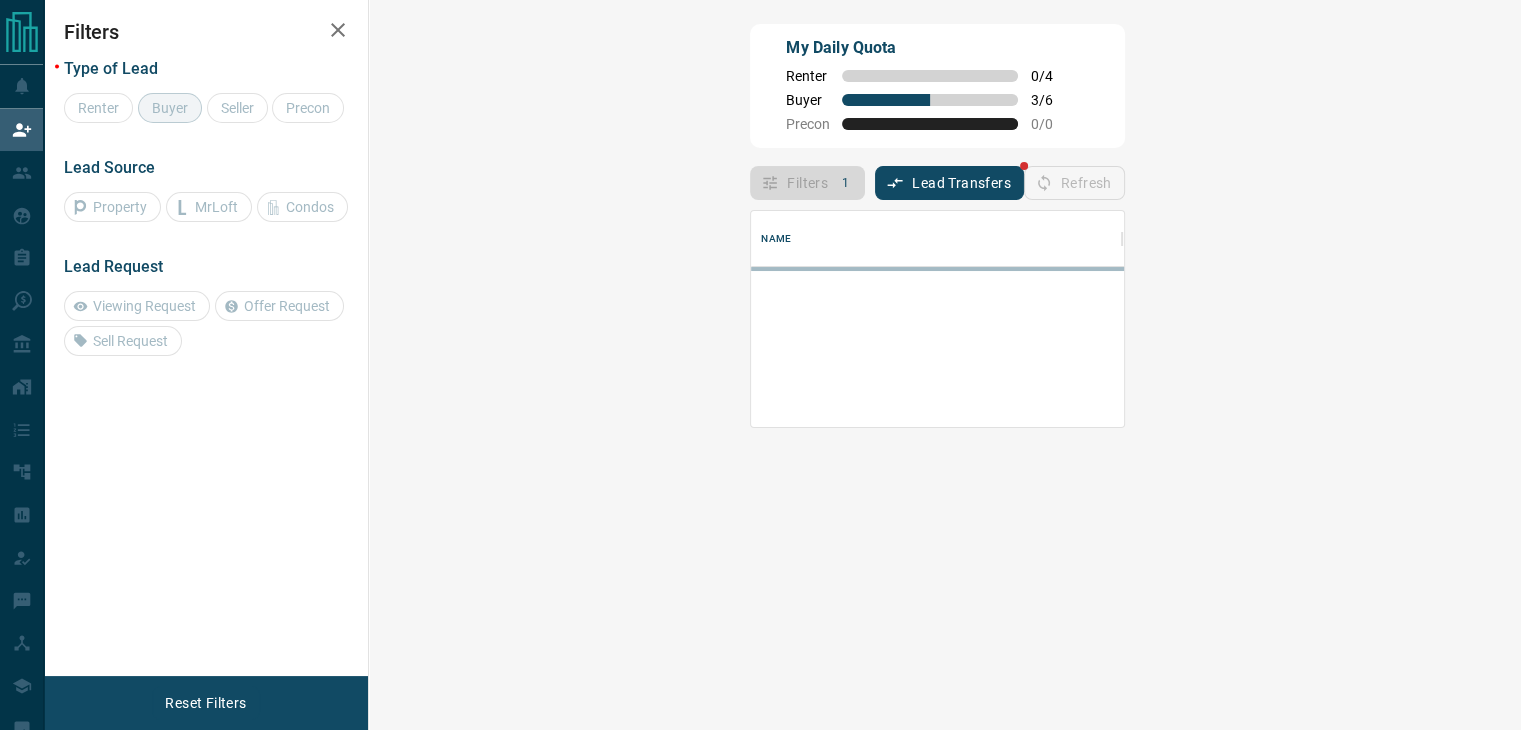 scroll, scrollTop: 16, scrollLeft: 16, axis: both 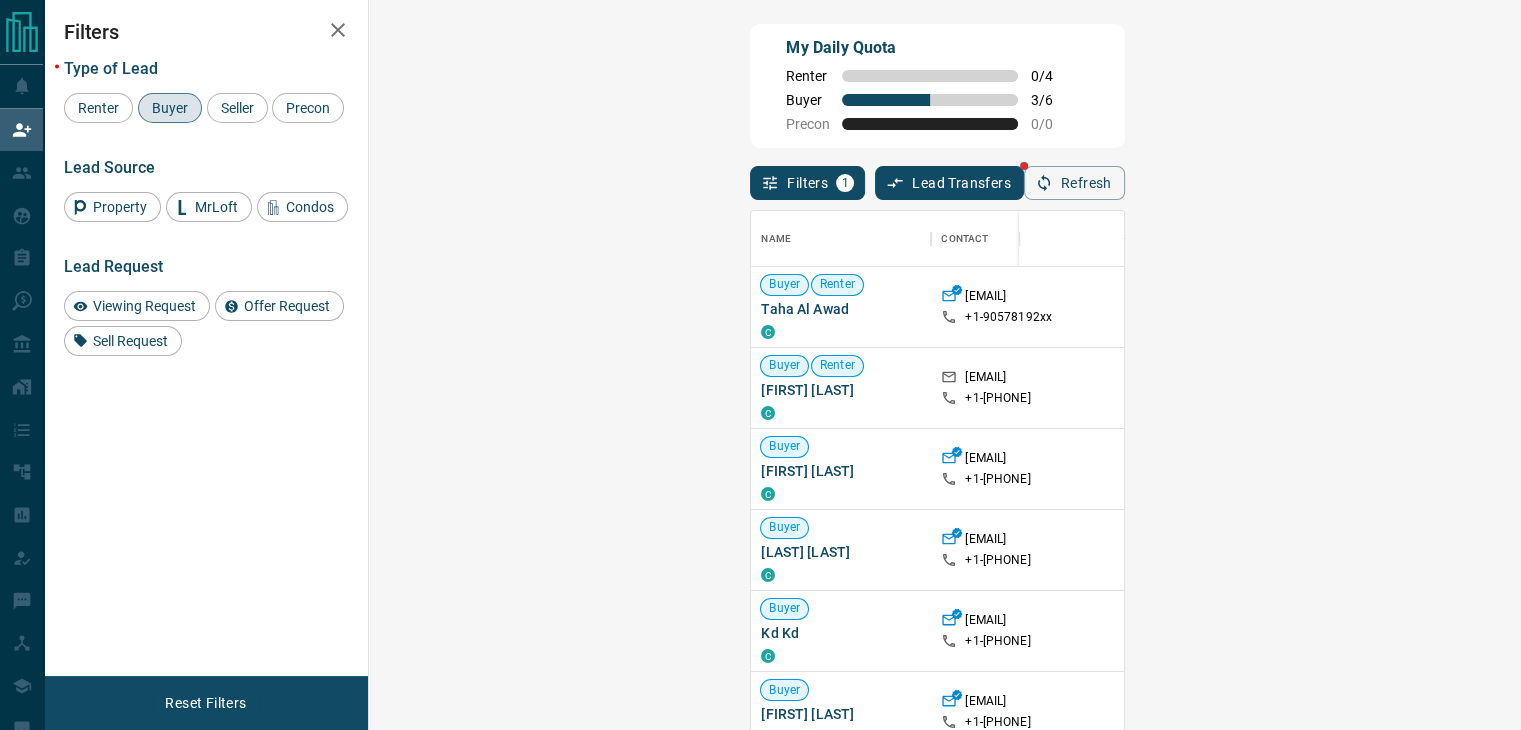 click on "( 1 )" at bounding box center (1624, 388) 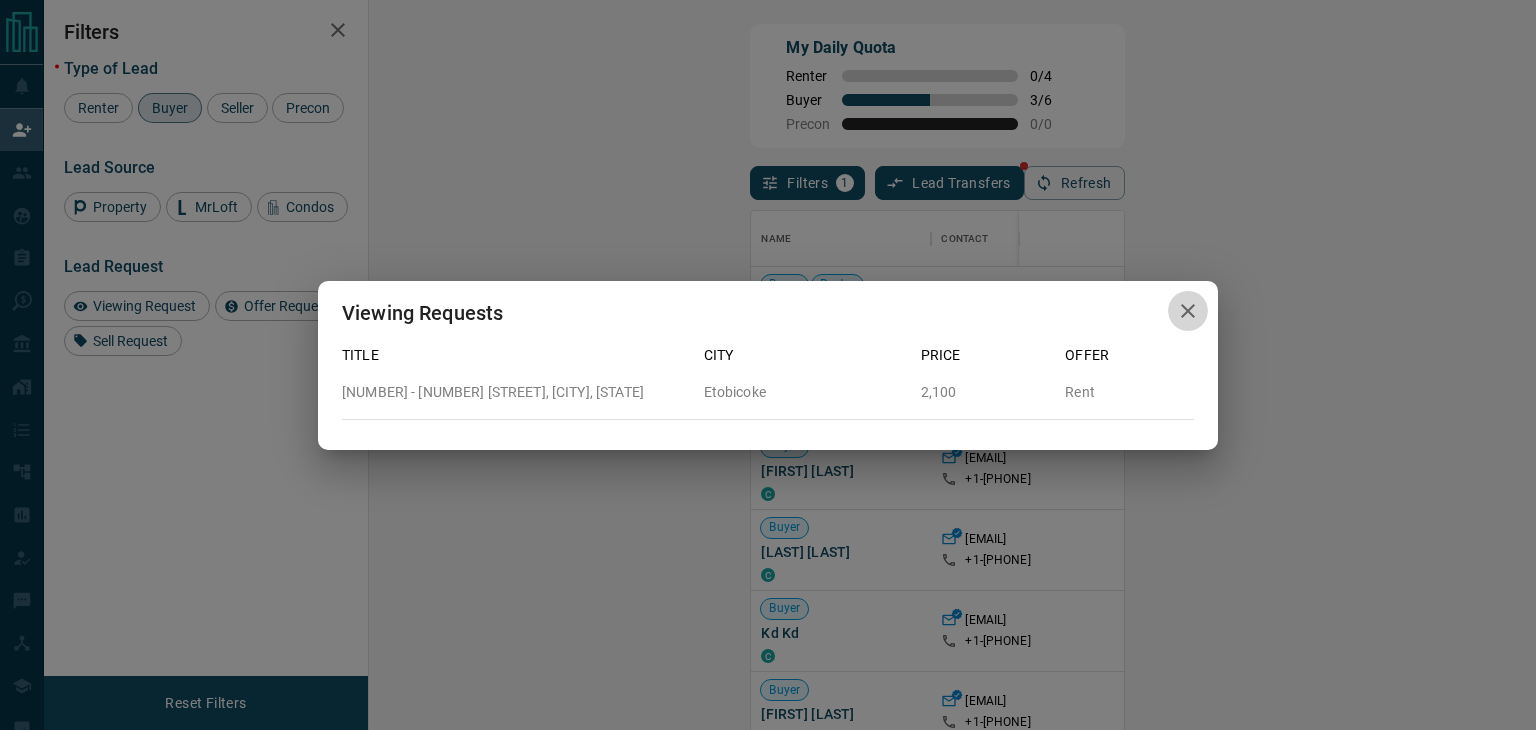 click 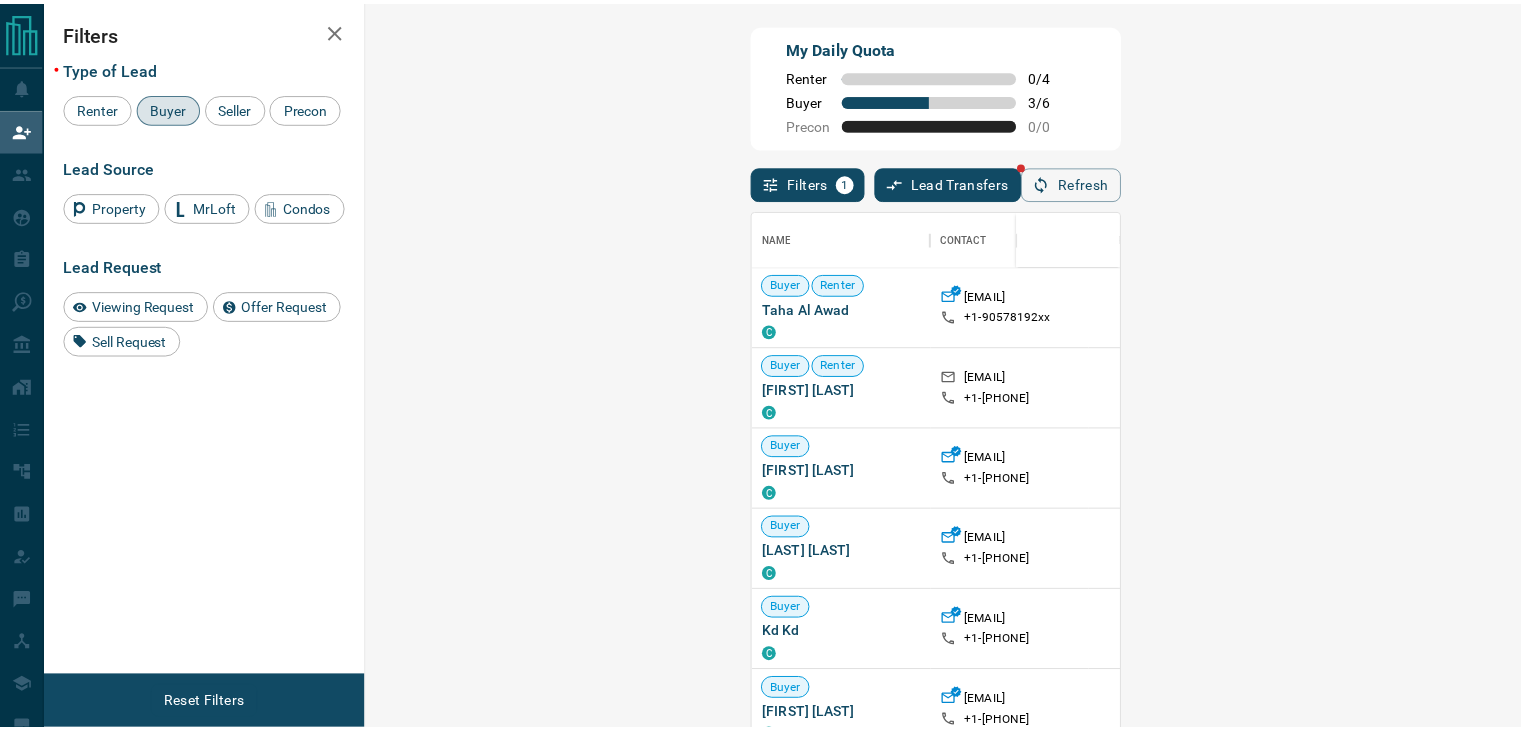 scroll, scrollTop: 16, scrollLeft: 16, axis: both 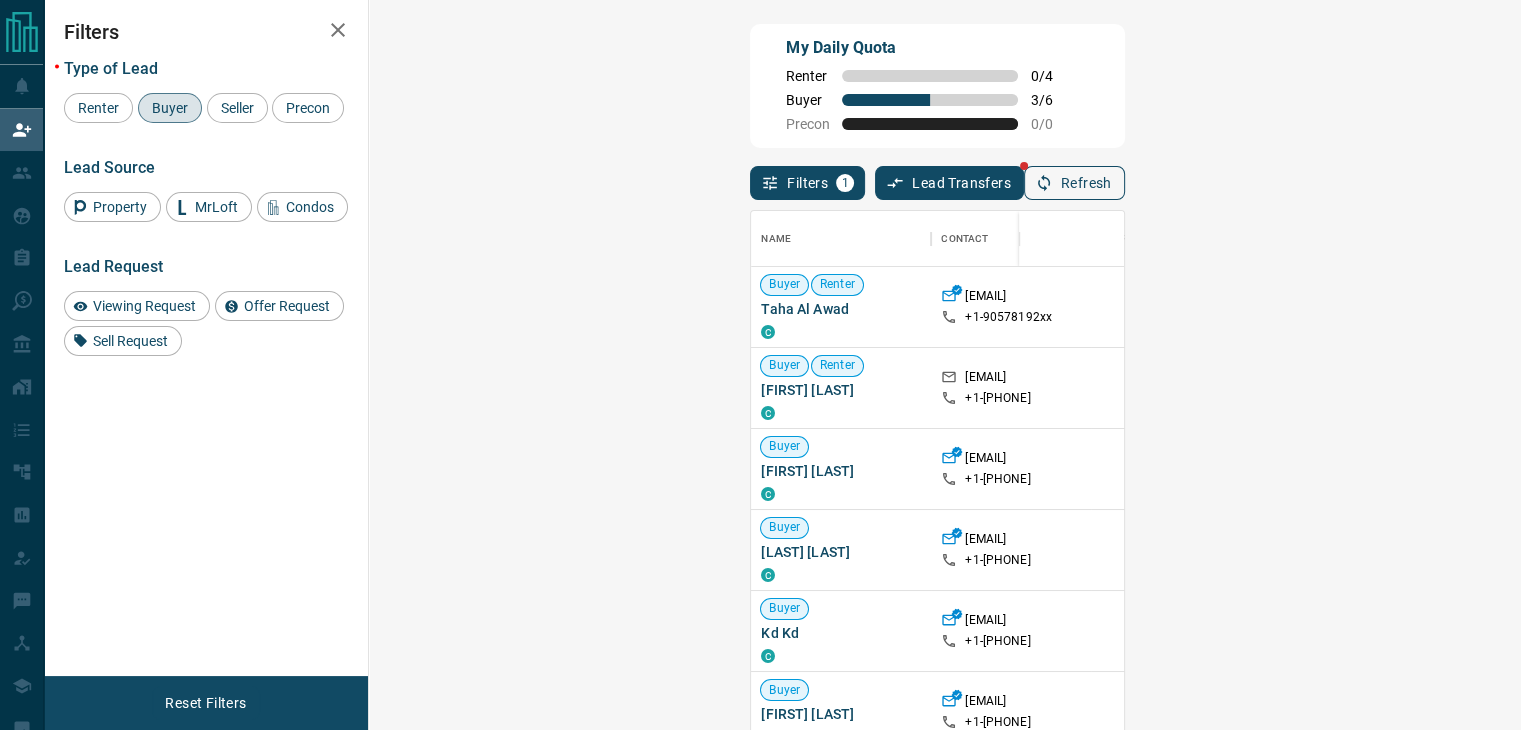 click on "Refresh" at bounding box center (1074, 183) 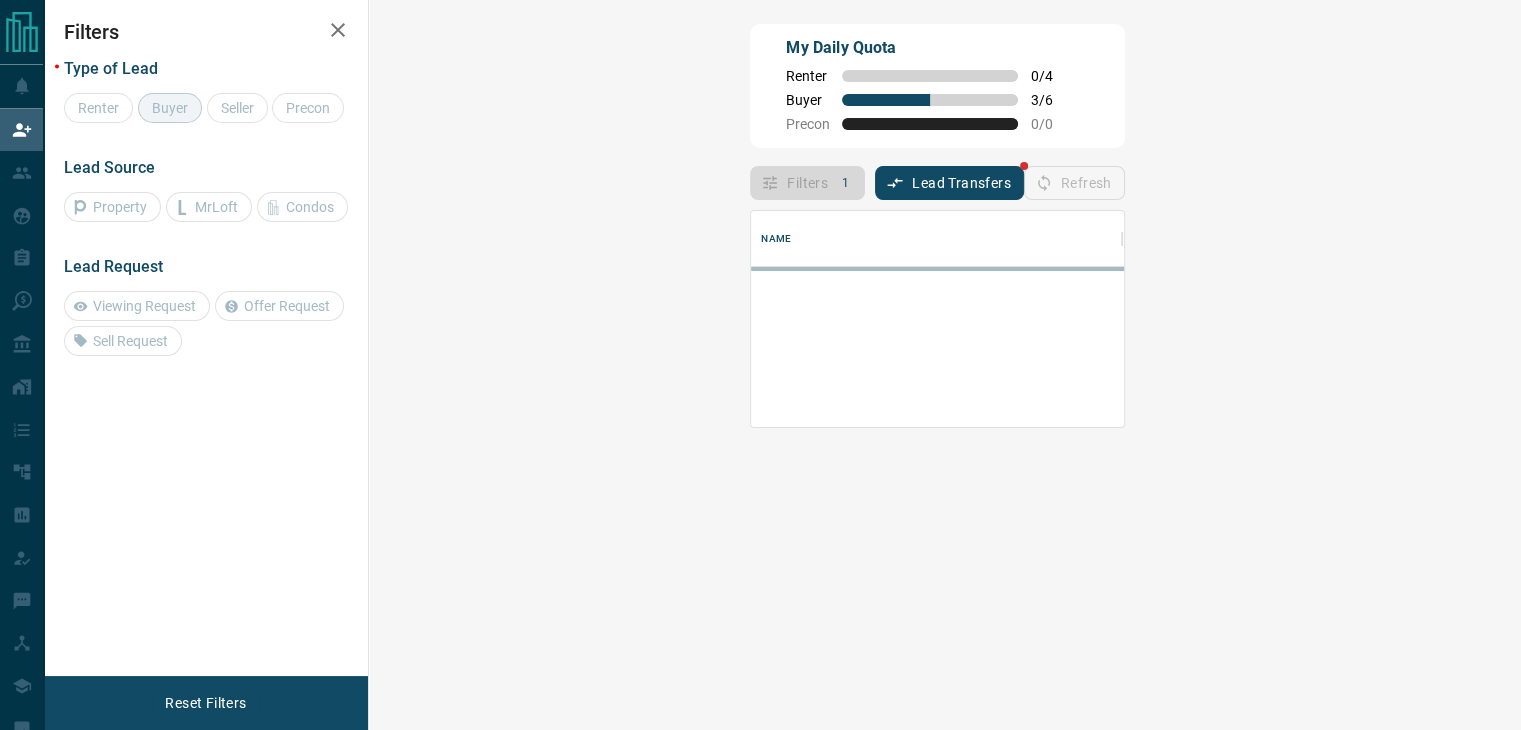 scroll, scrollTop: 16, scrollLeft: 16, axis: both 